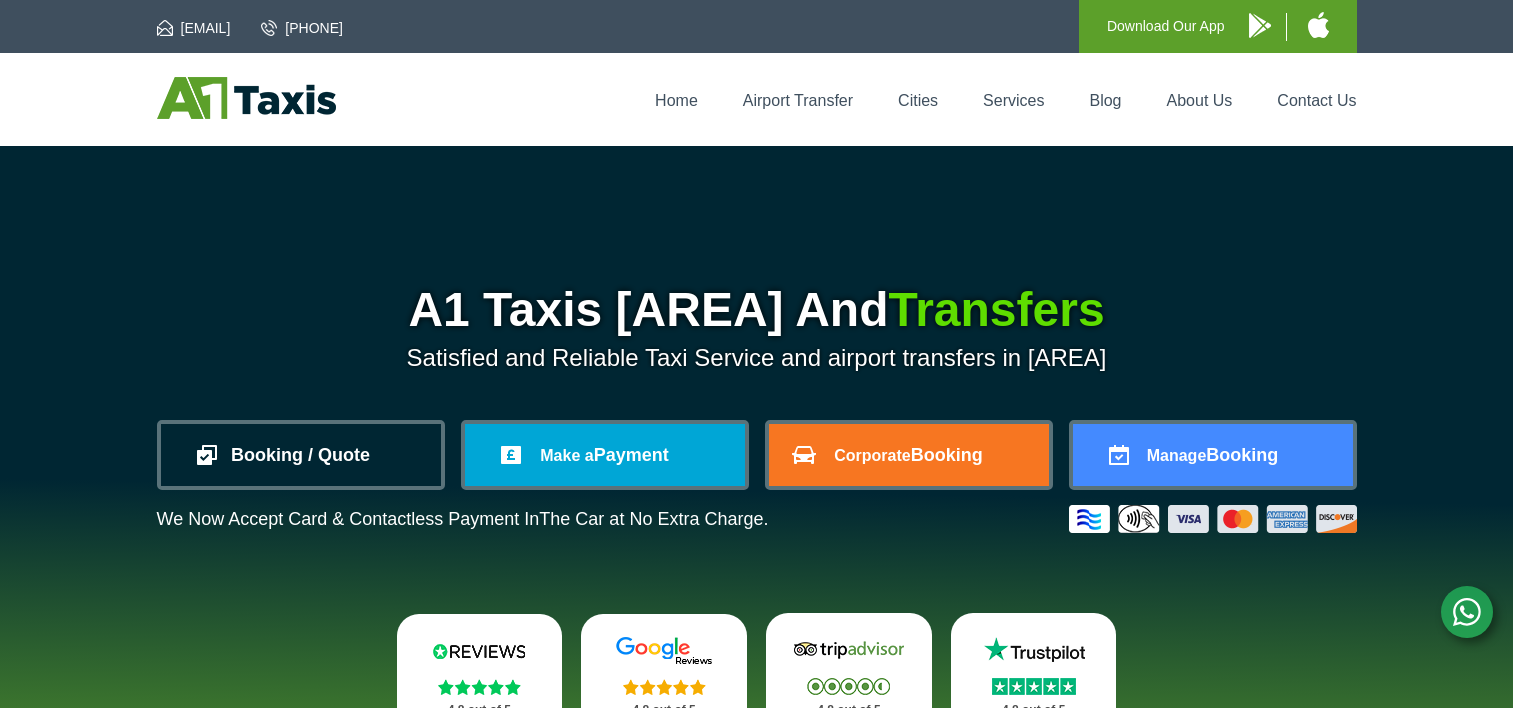 scroll, scrollTop: 0, scrollLeft: 0, axis: both 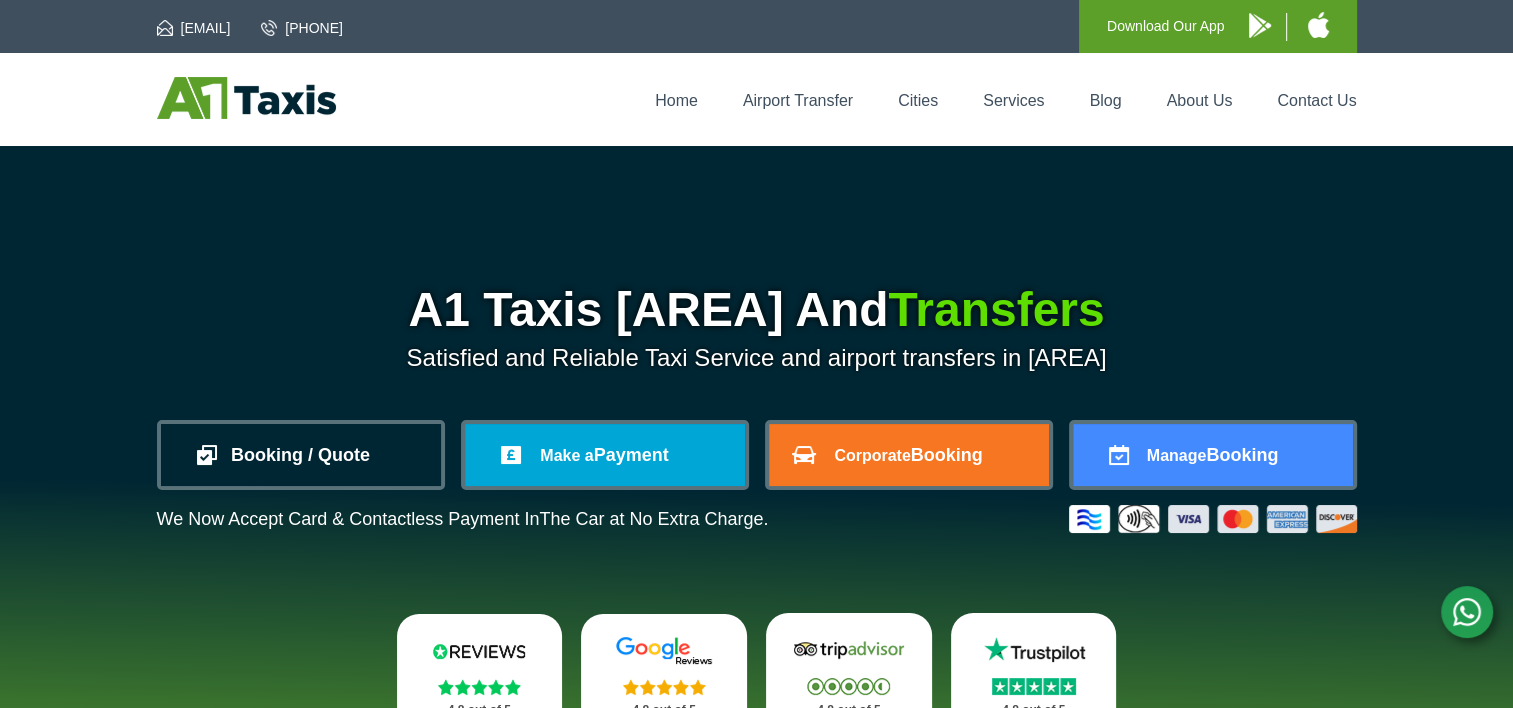 click on "Booking / Quote" at bounding box center (301, 455) 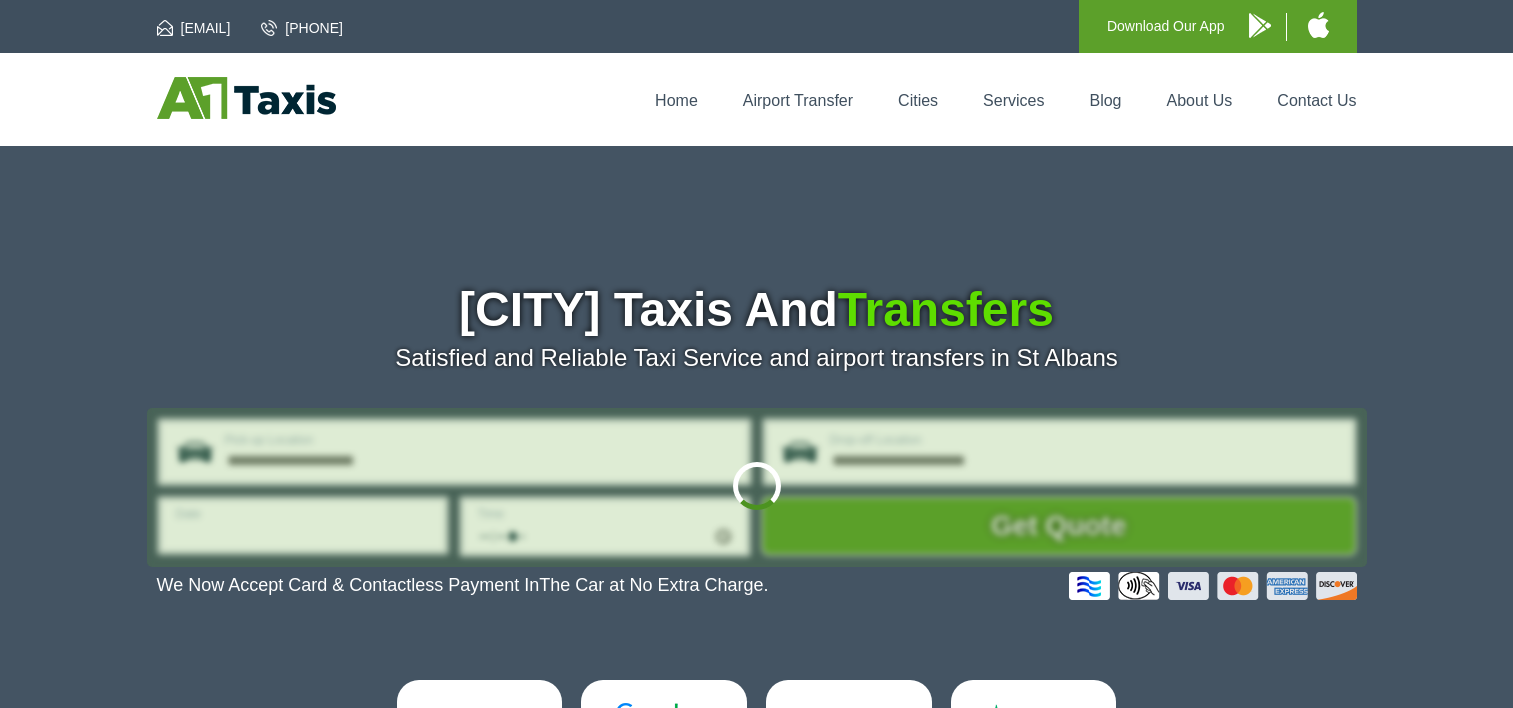 scroll, scrollTop: 0, scrollLeft: 0, axis: both 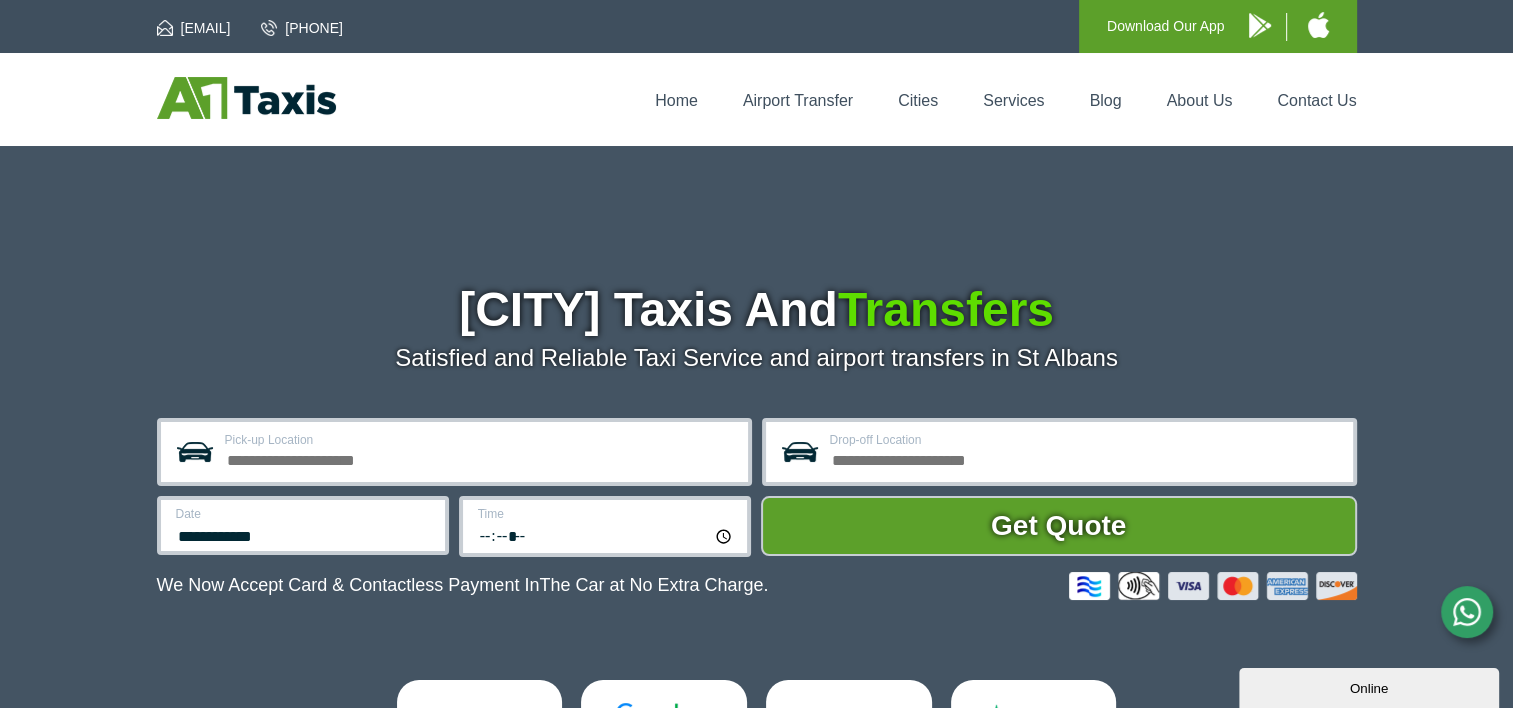click on "Pick-up Location" at bounding box center [454, 452] 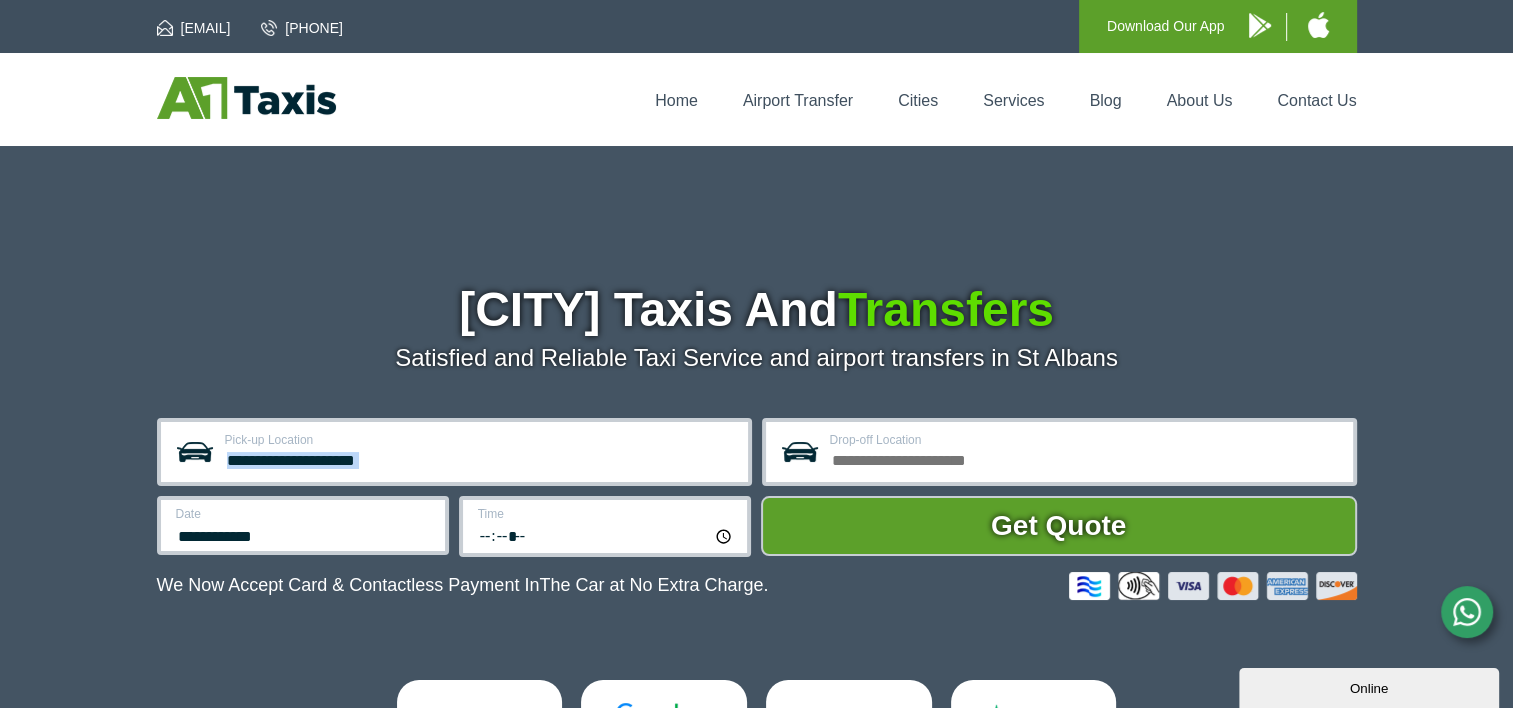 drag, startPoint x: 0, startPoint y: 0, endPoint x: 306, endPoint y: 472, distance: 562.5122 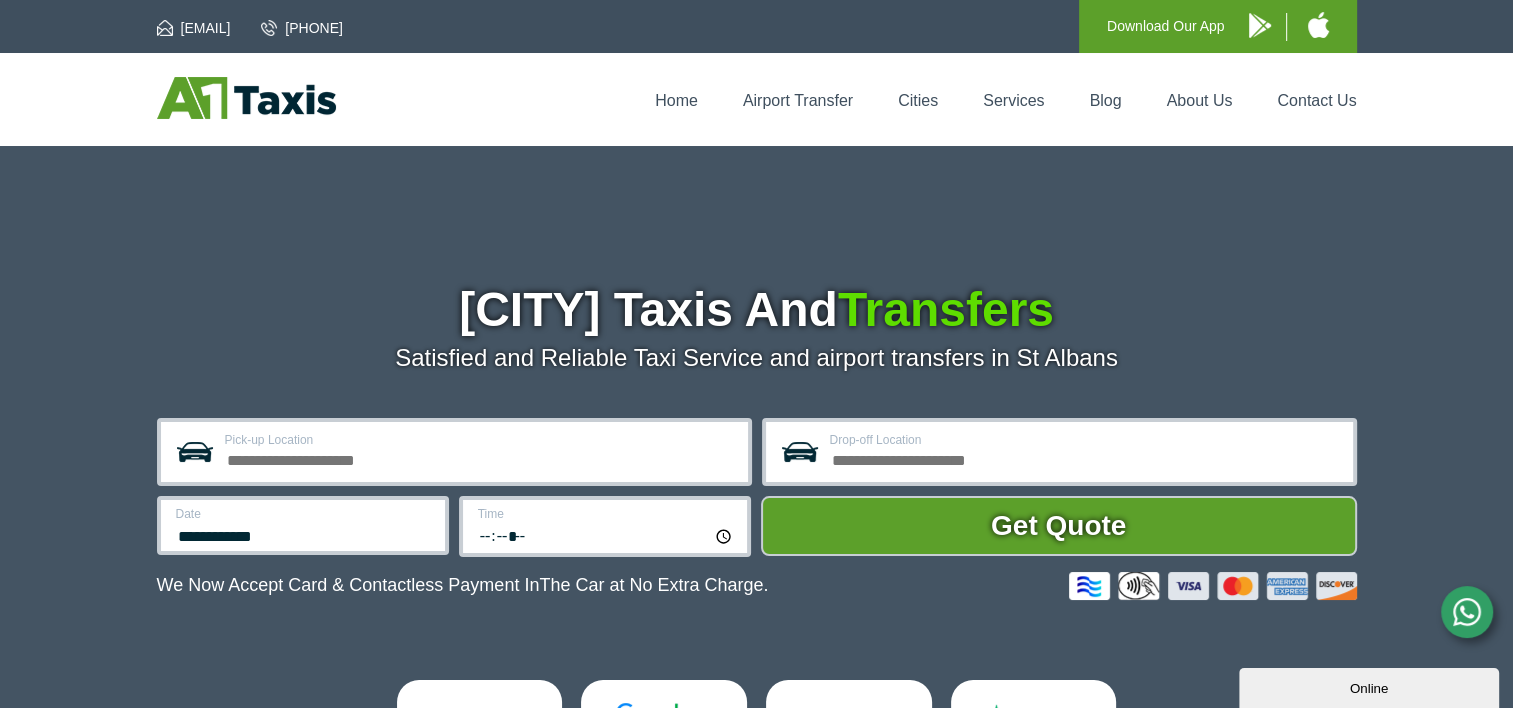 click on "Pick-up Location" at bounding box center (480, 458) 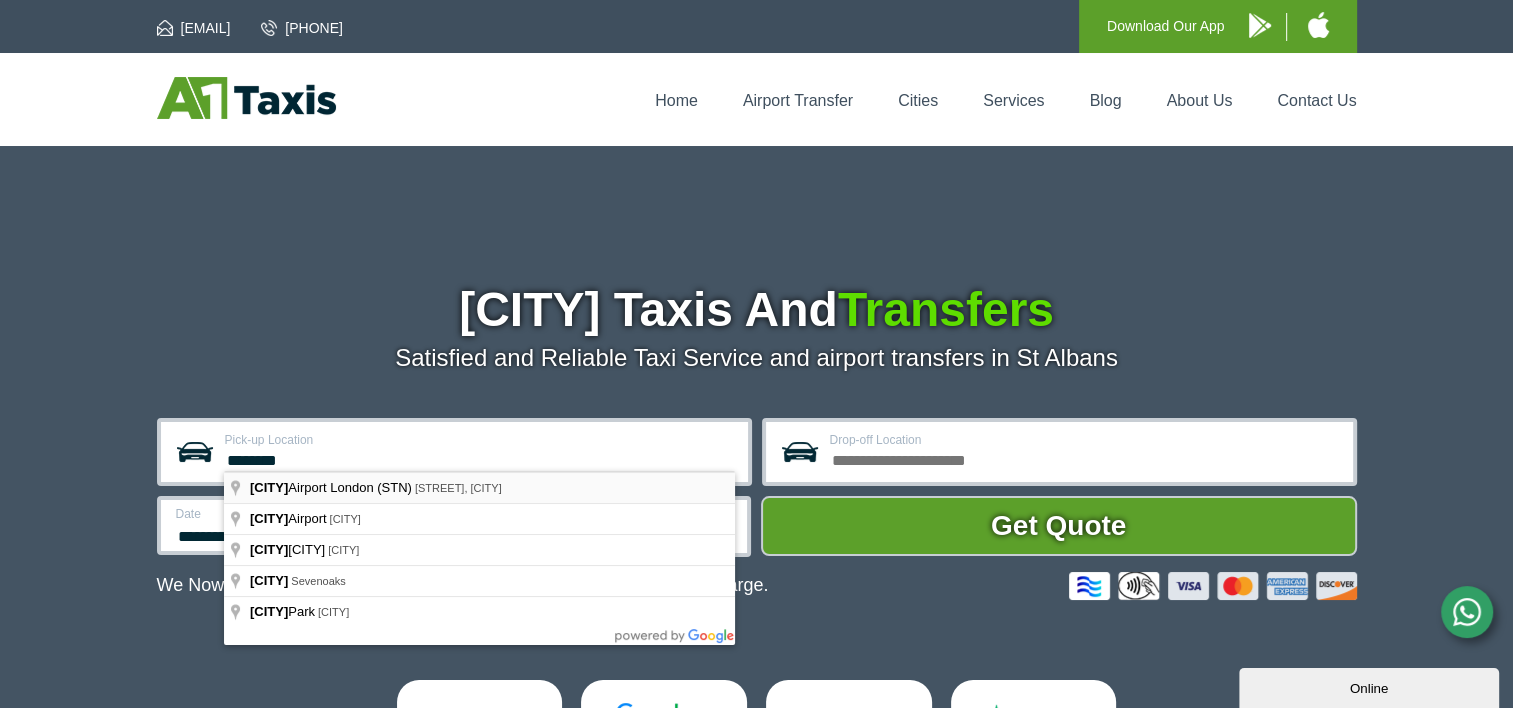 type on "********" 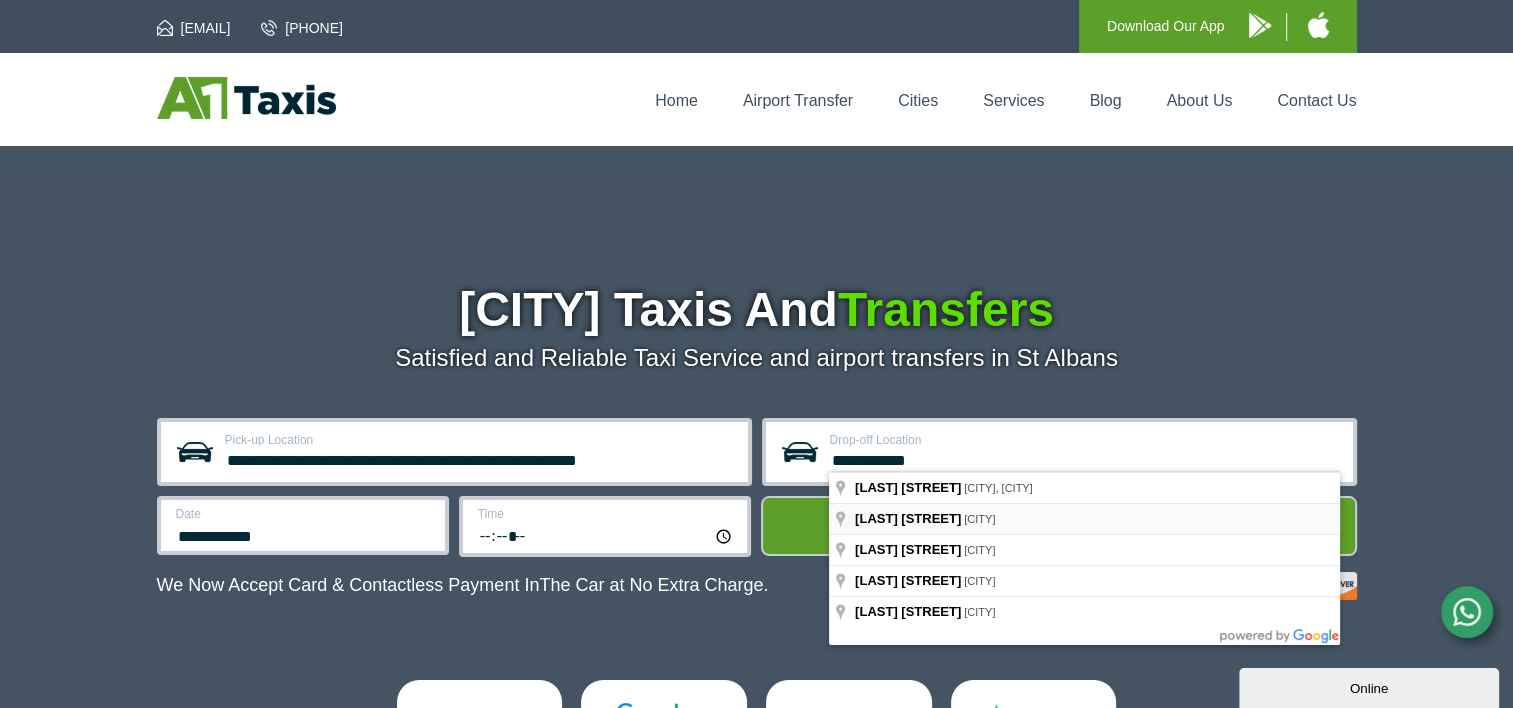 type on "**********" 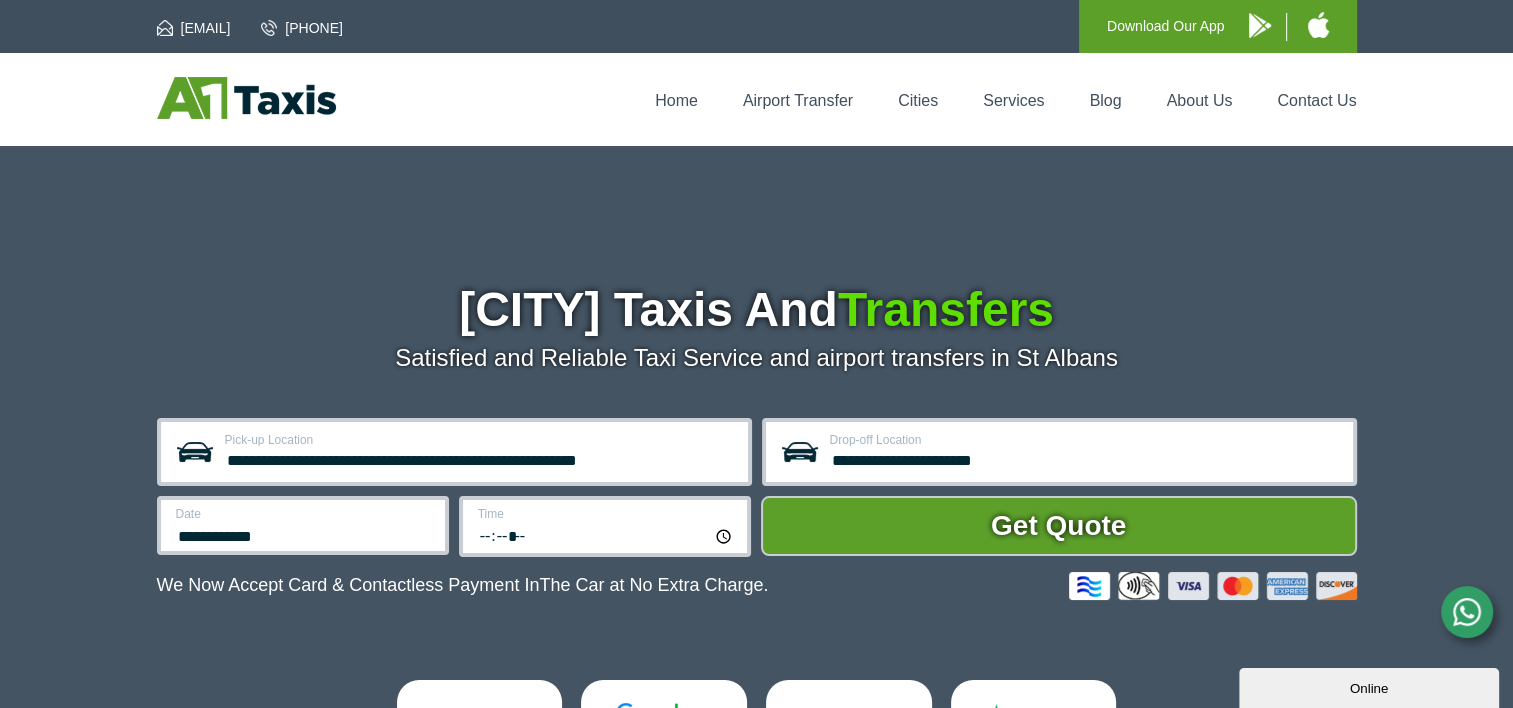 scroll, scrollTop: 123, scrollLeft: 0, axis: vertical 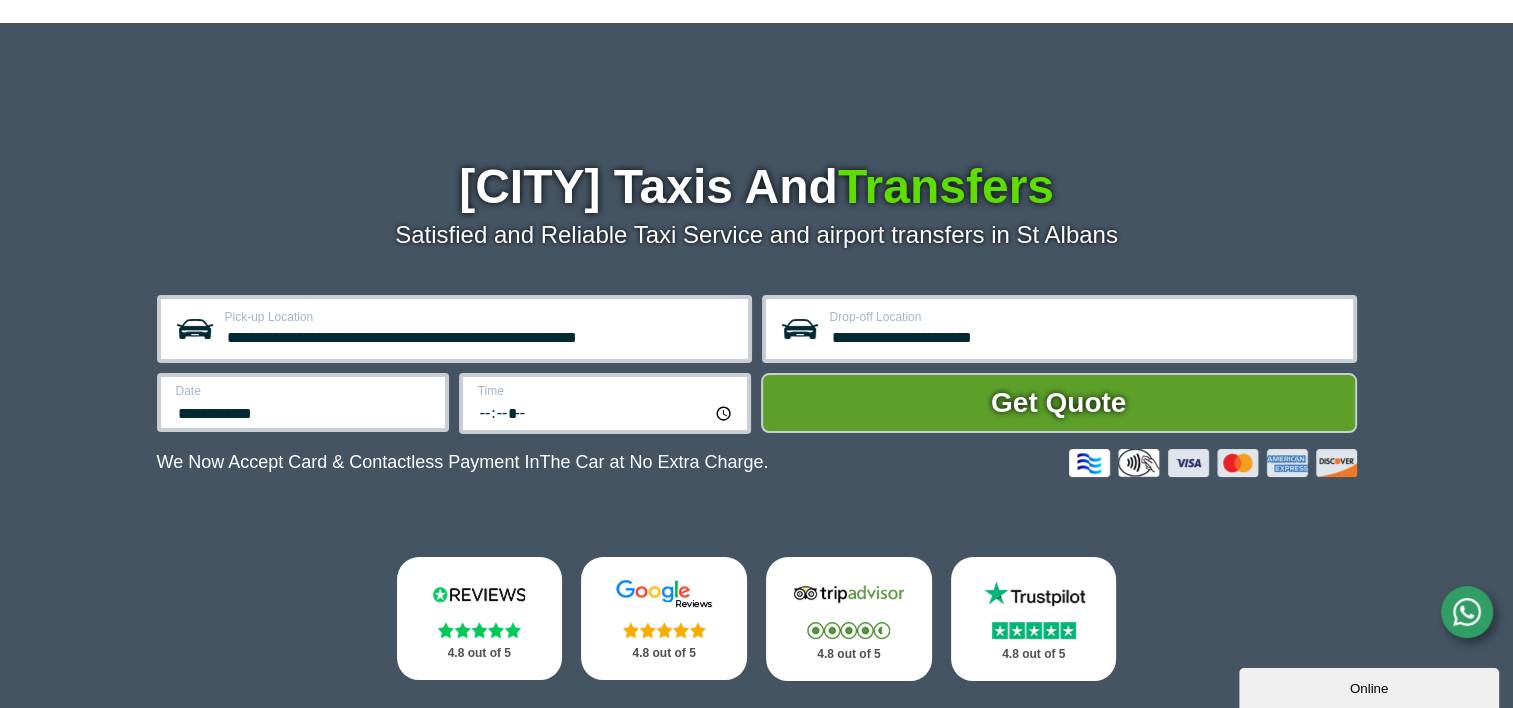 click on "**********" at bounding box center (454, 329) 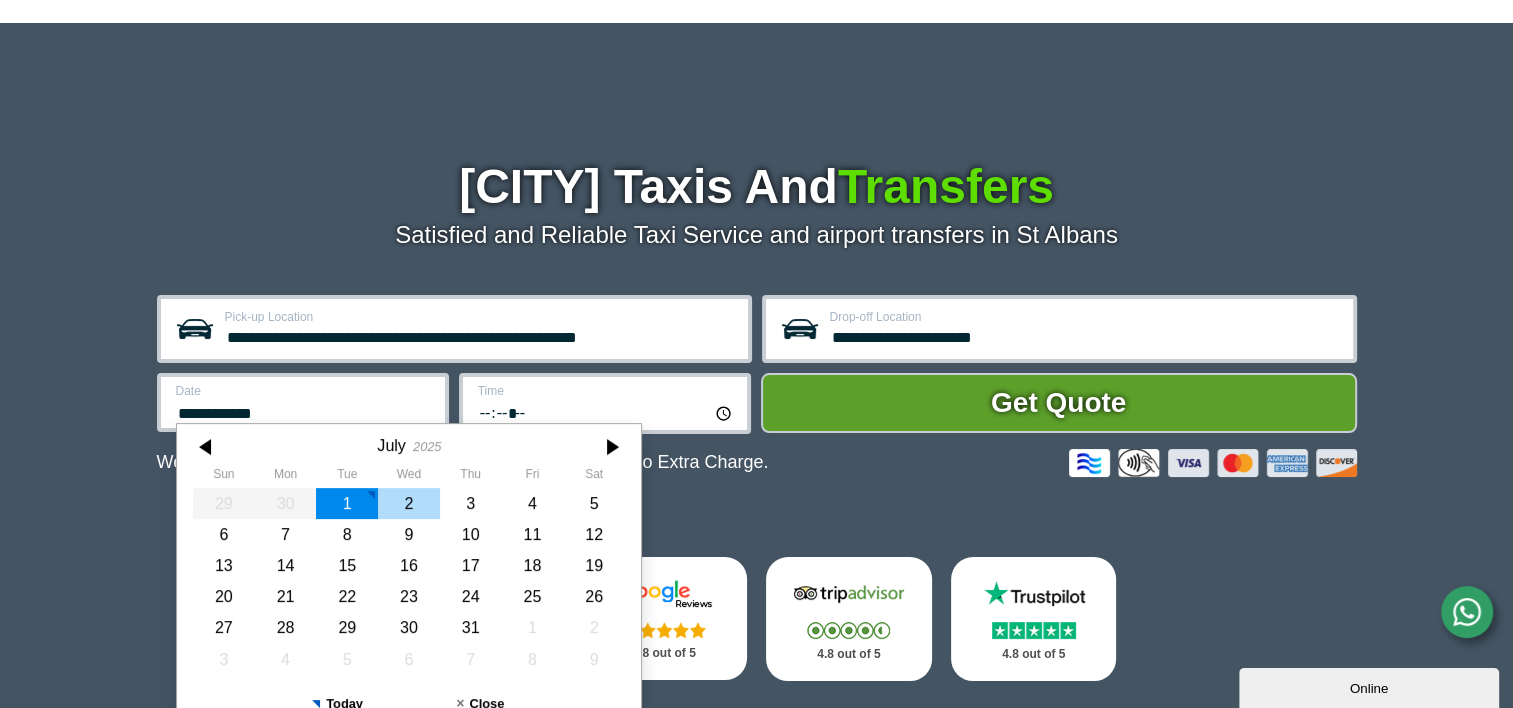 click on "2" at bounding box center [409, 503] 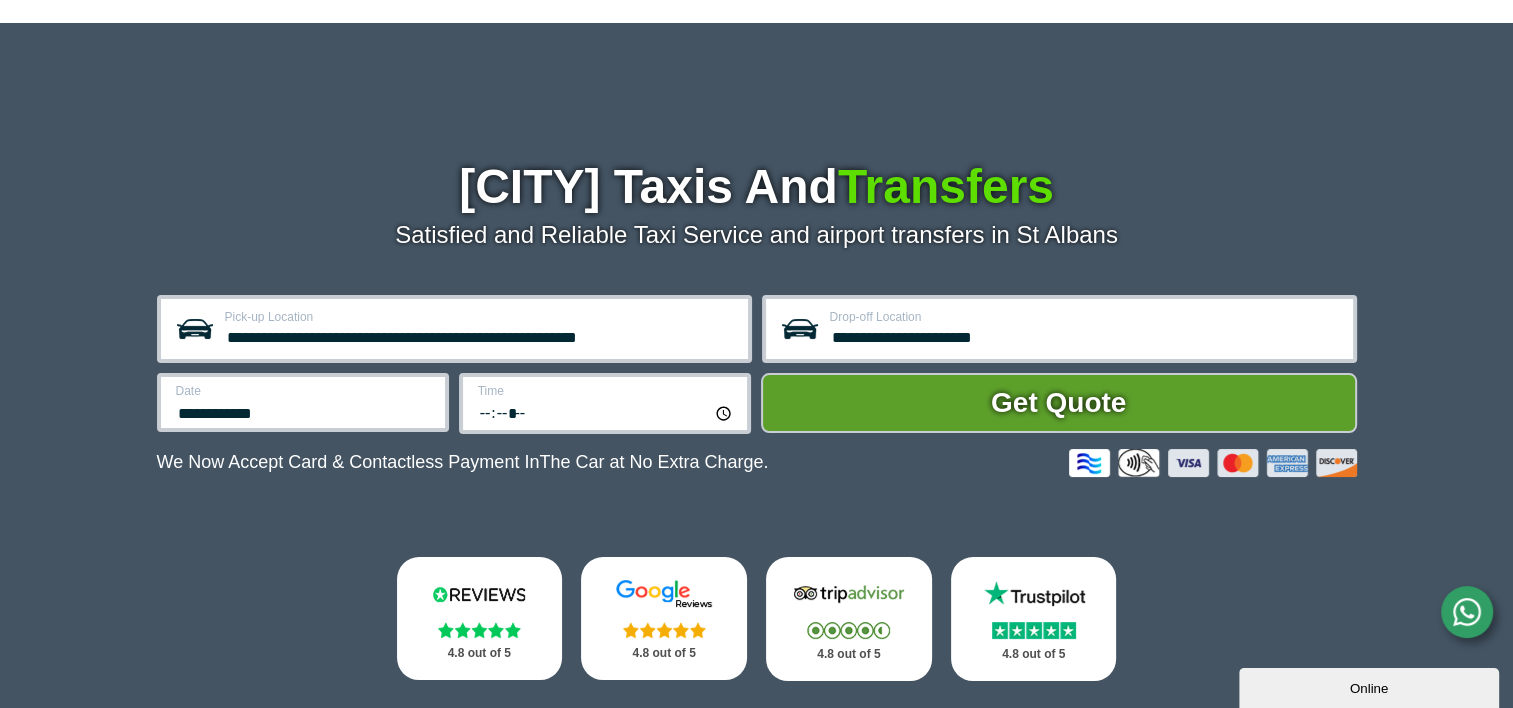 click on "*****" at bounding box center (606, 412) 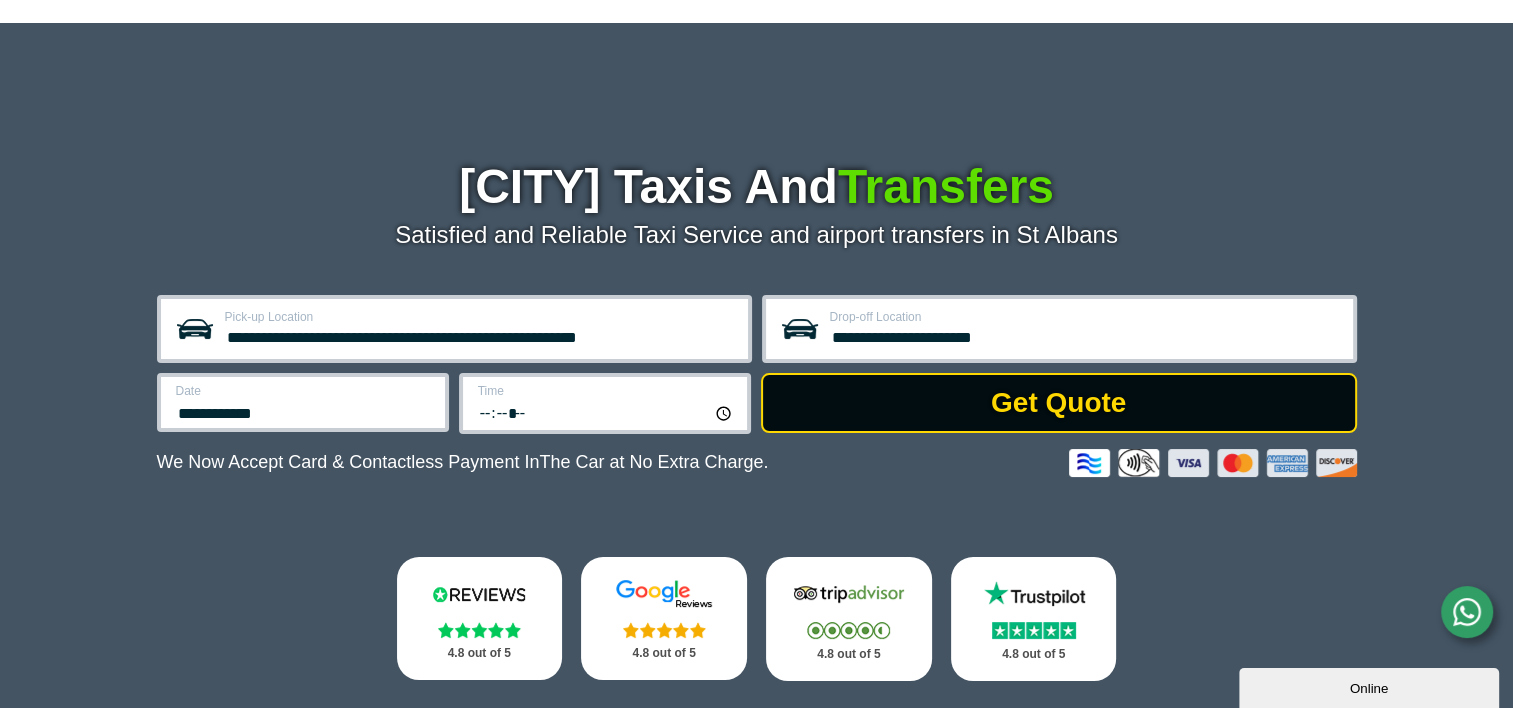 type on "*****" 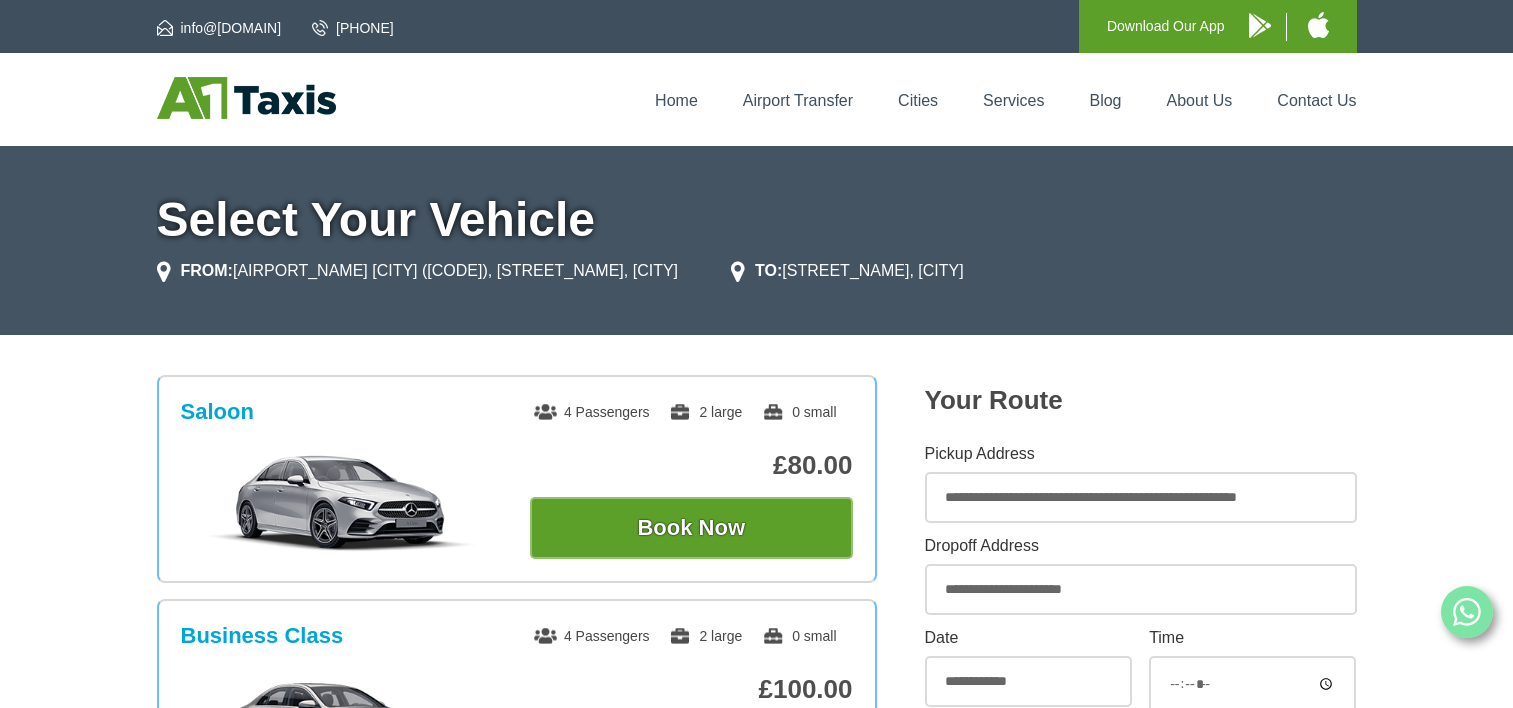 scroll, scrollTop: 0, scrollLeft: 0, axis: both 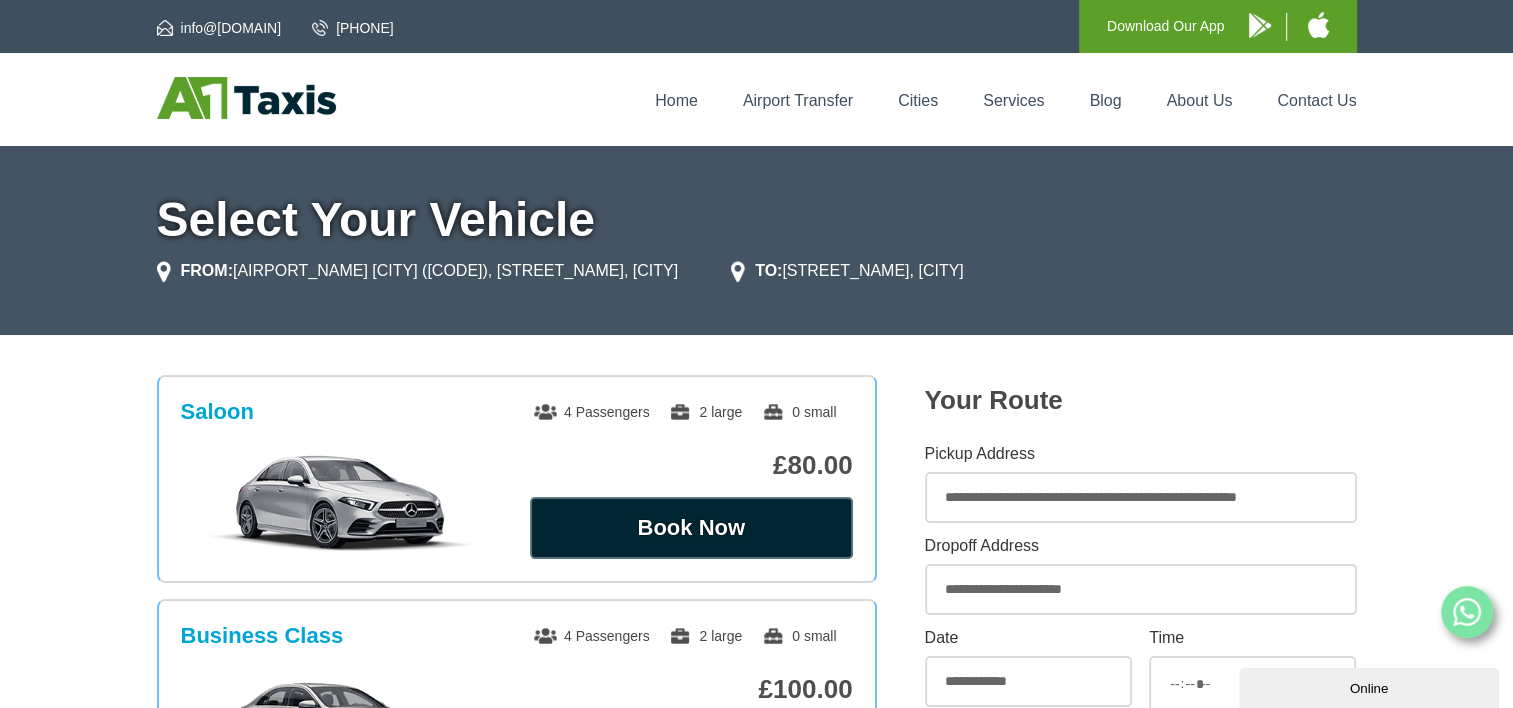 click on "Book Now" at bounding box center (691, 528) 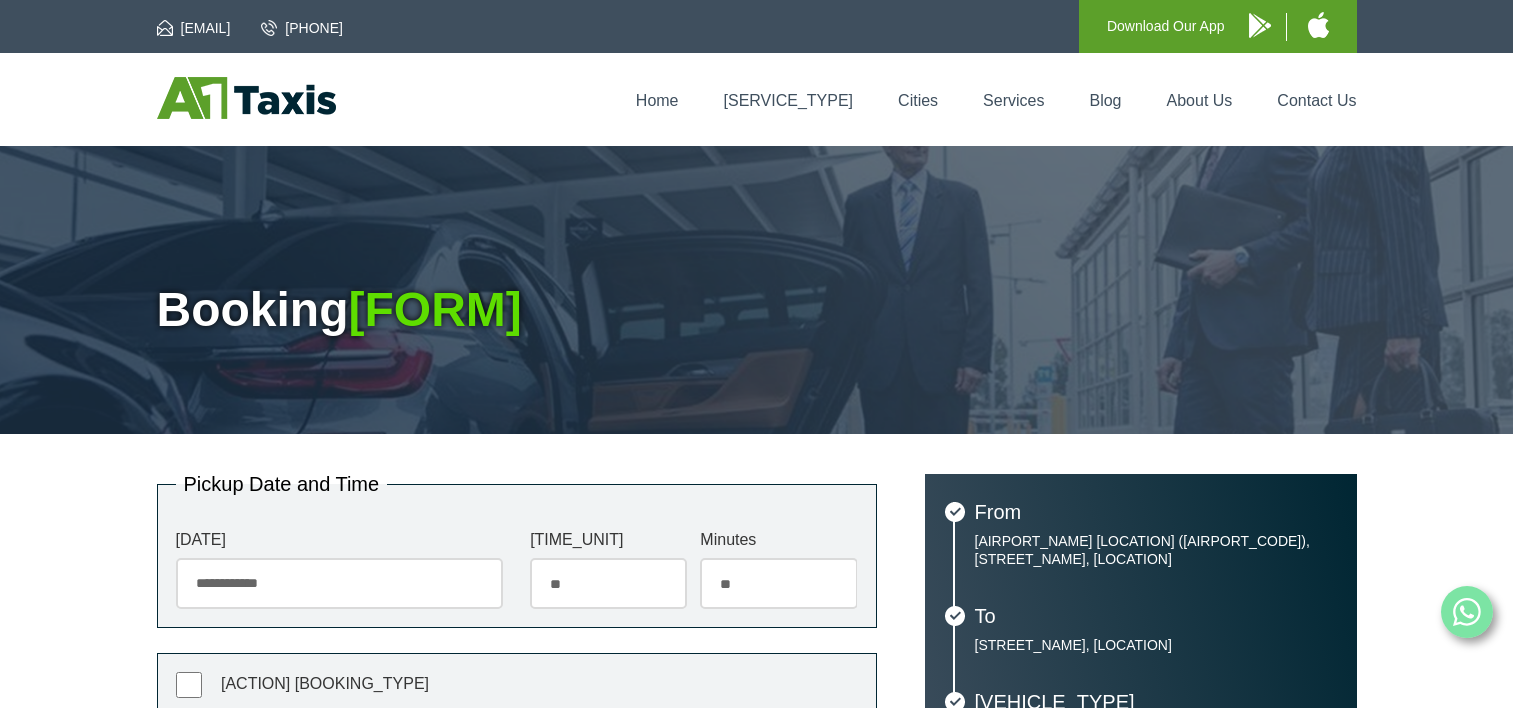 scroll, scrollTop: 0, scrollLeft: 0, axis: both 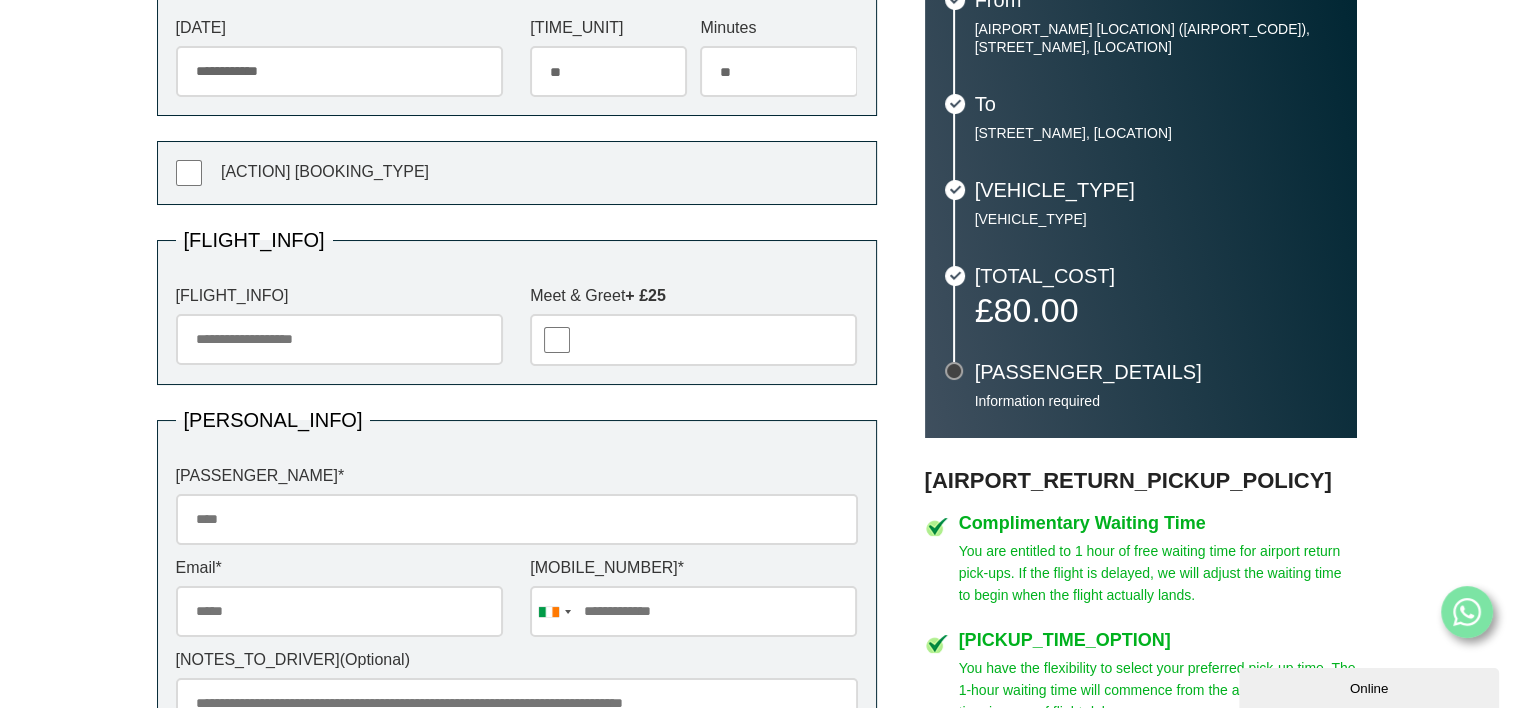 click on "[FLIGHT_INFO]" at bounding box center [339, 339] 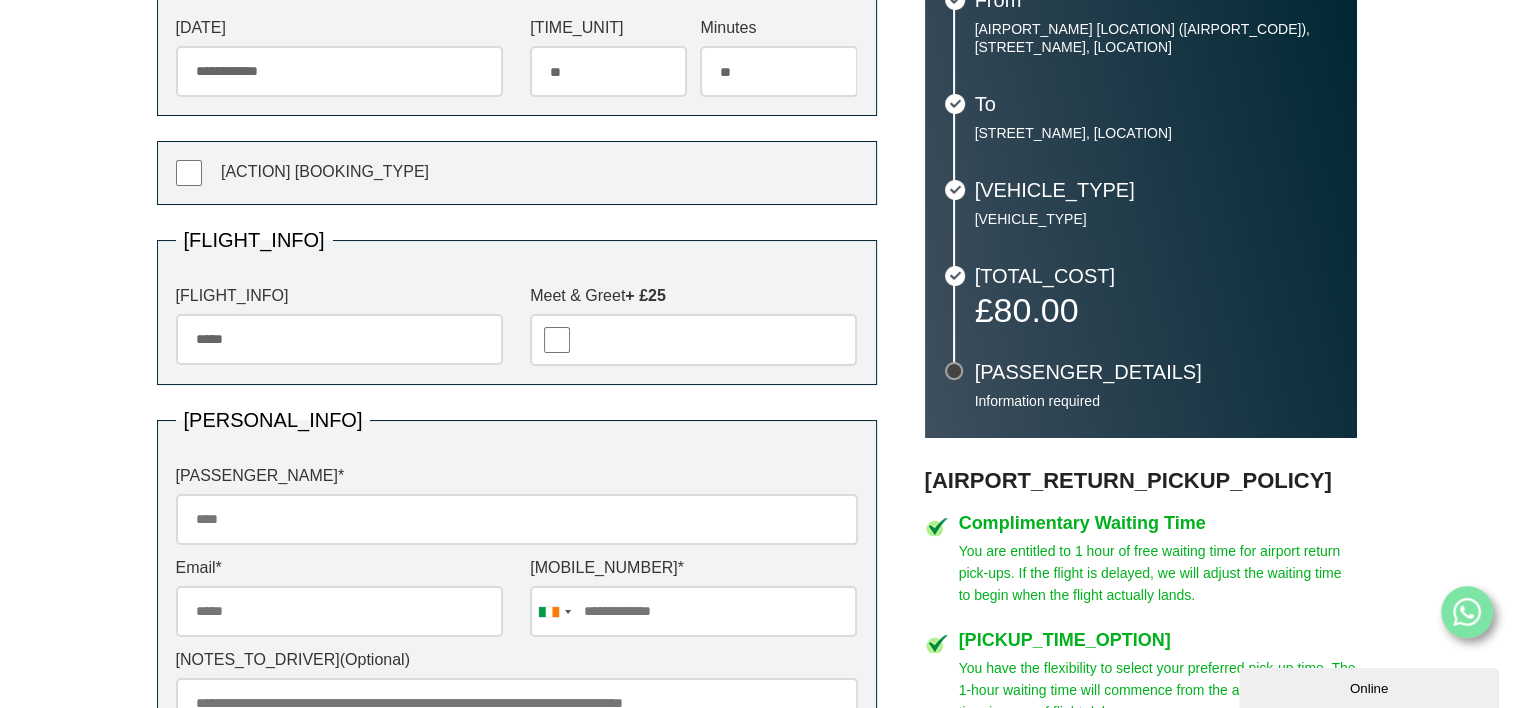 type on "*****" 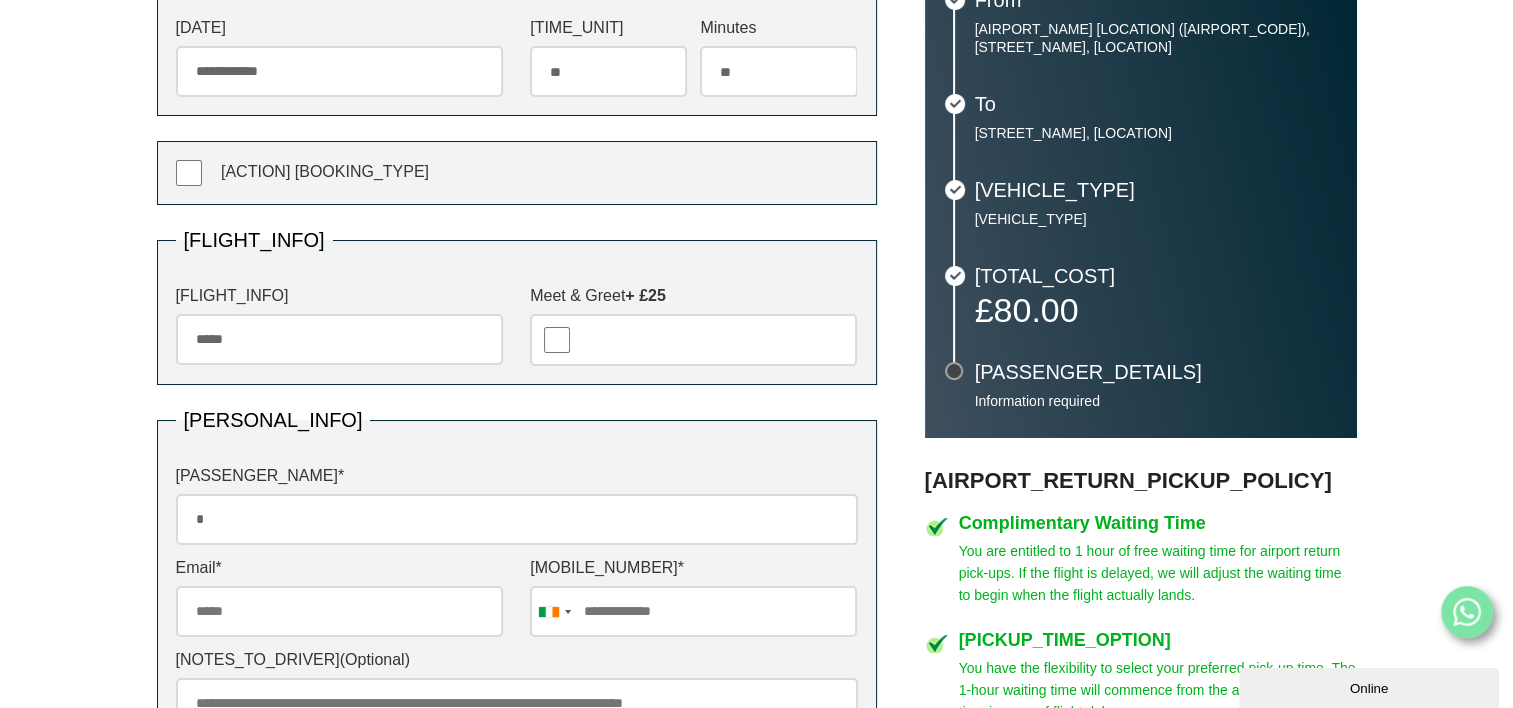 type on "**********" 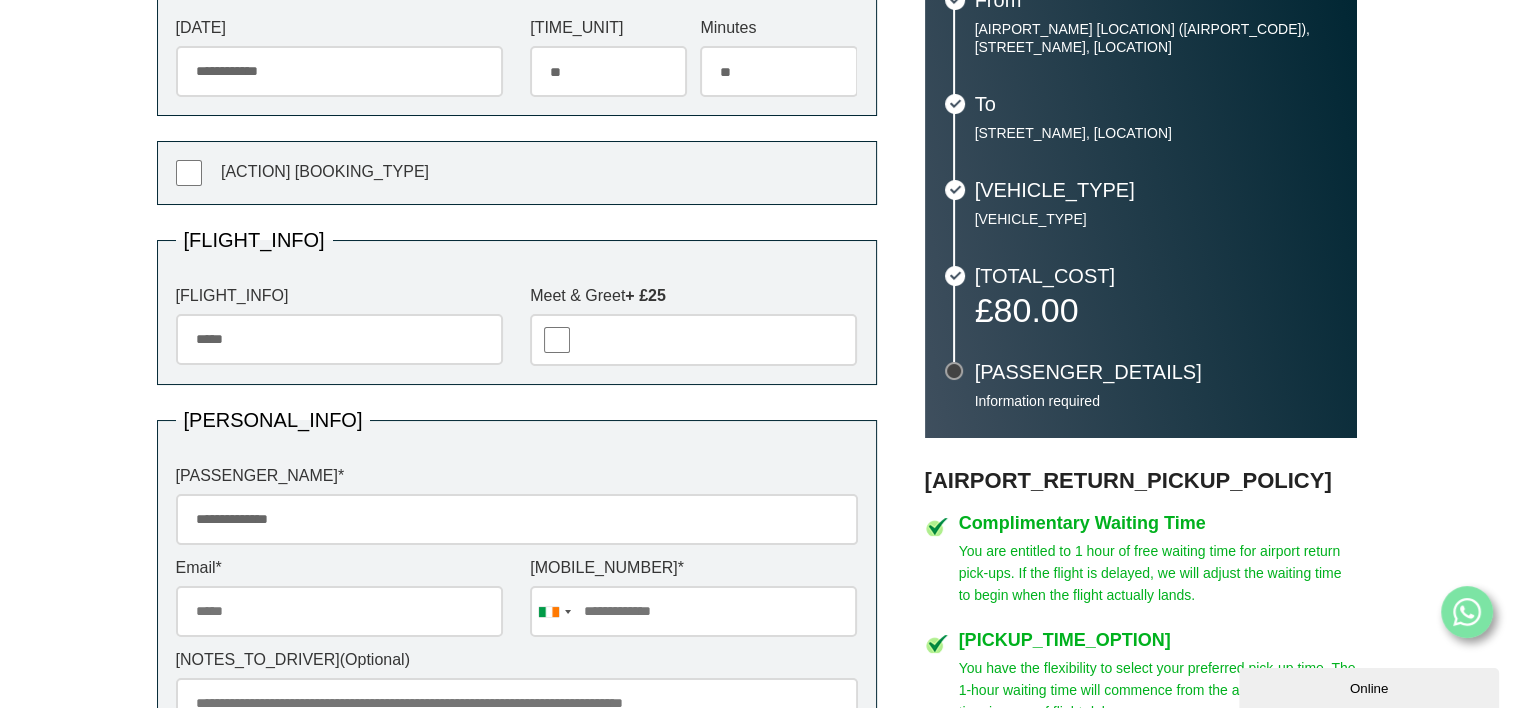 type on "**********" 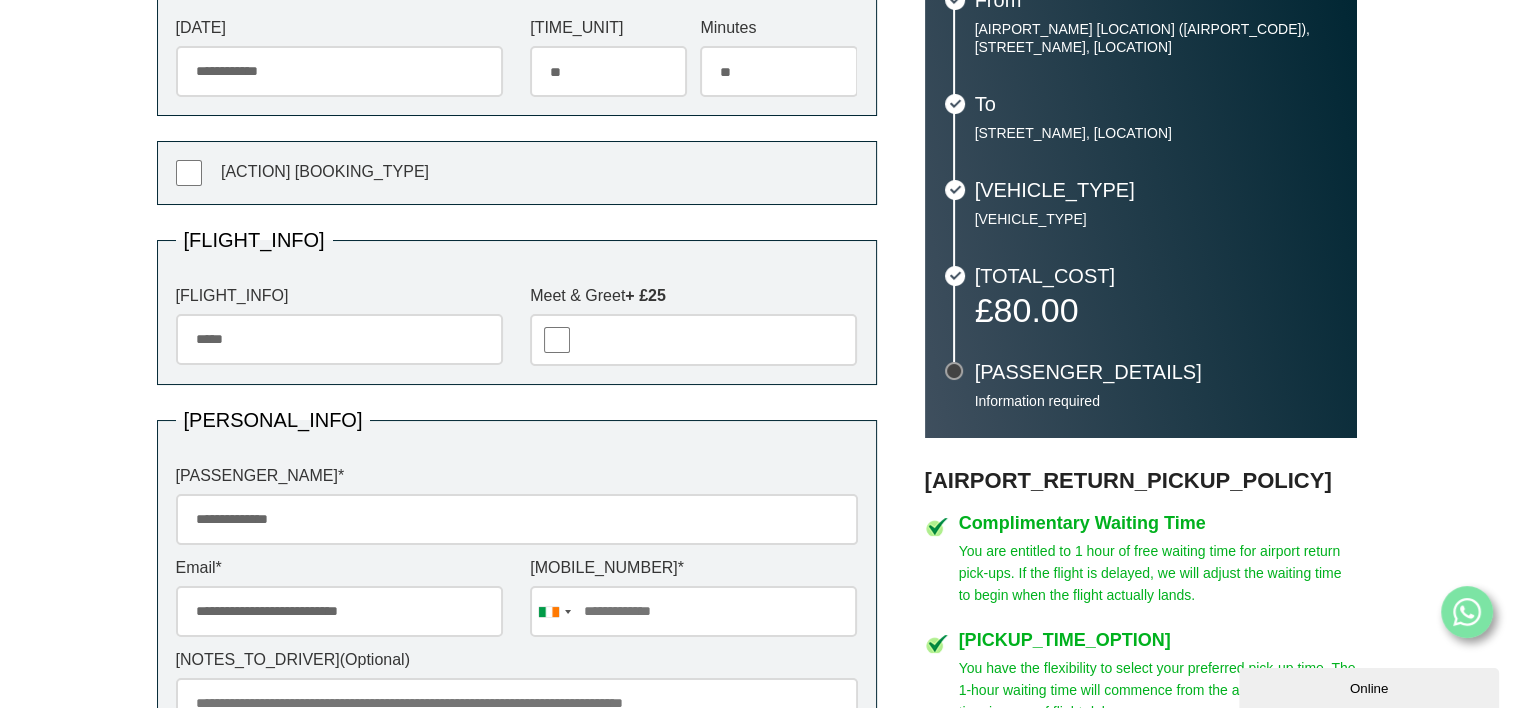 type on "**********" 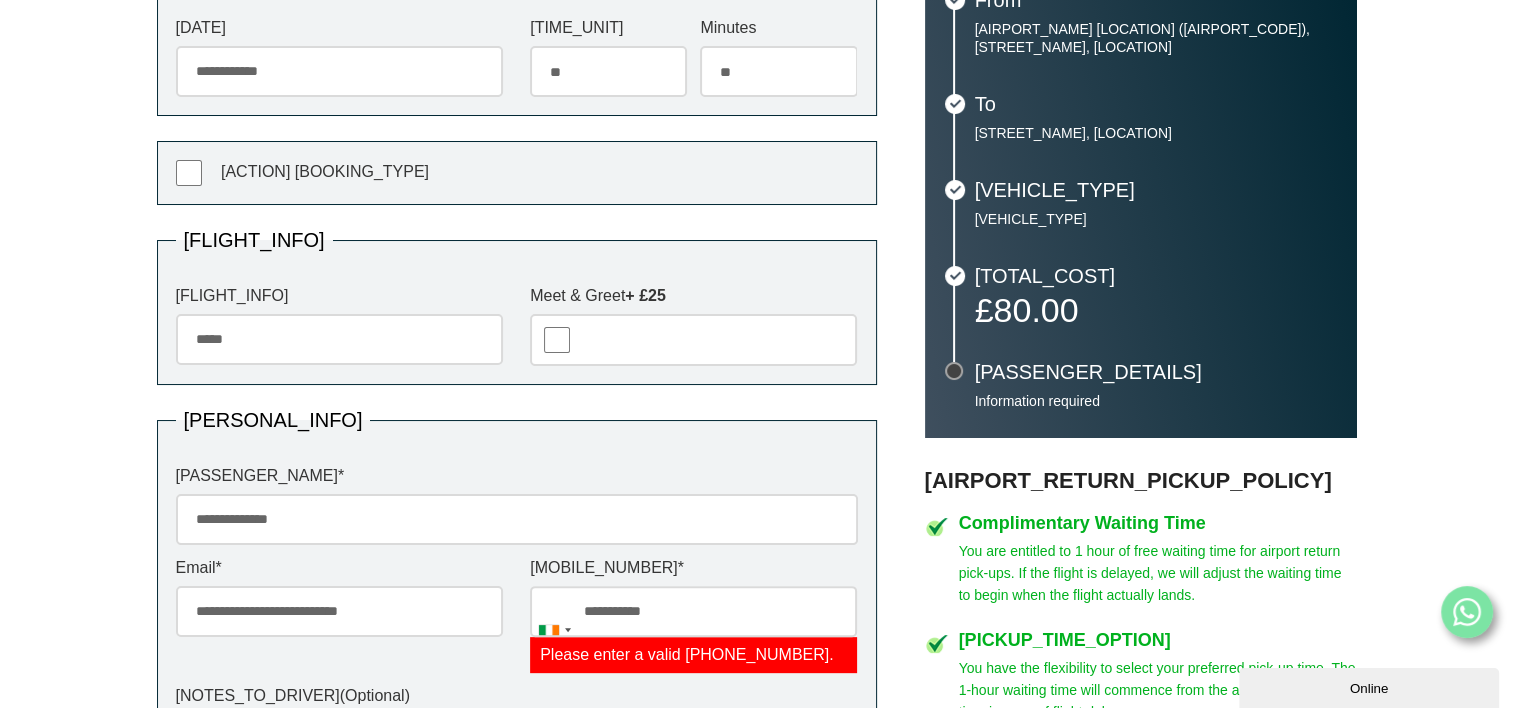 type on "**********" 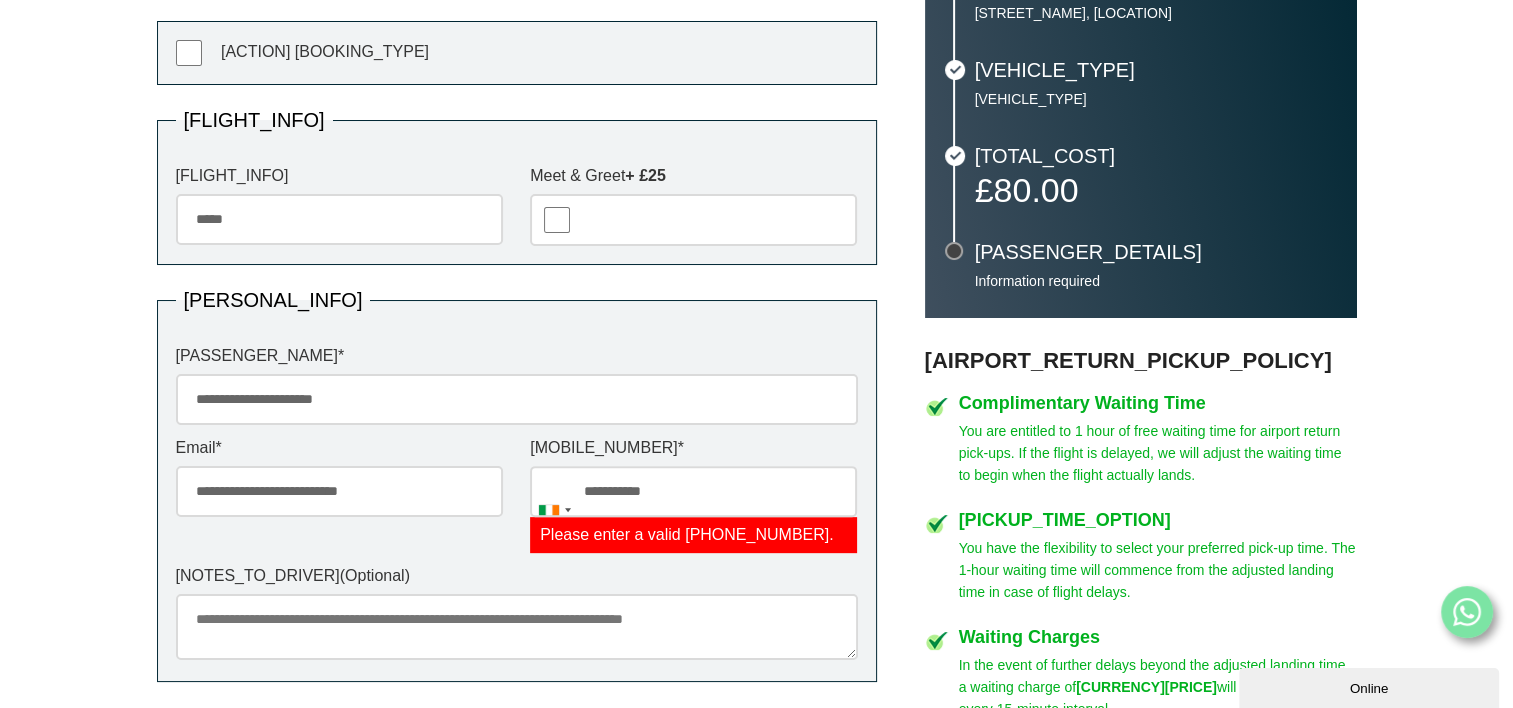 scroll, scrollTop: 636, scrollLeft: 0, axis: vertical 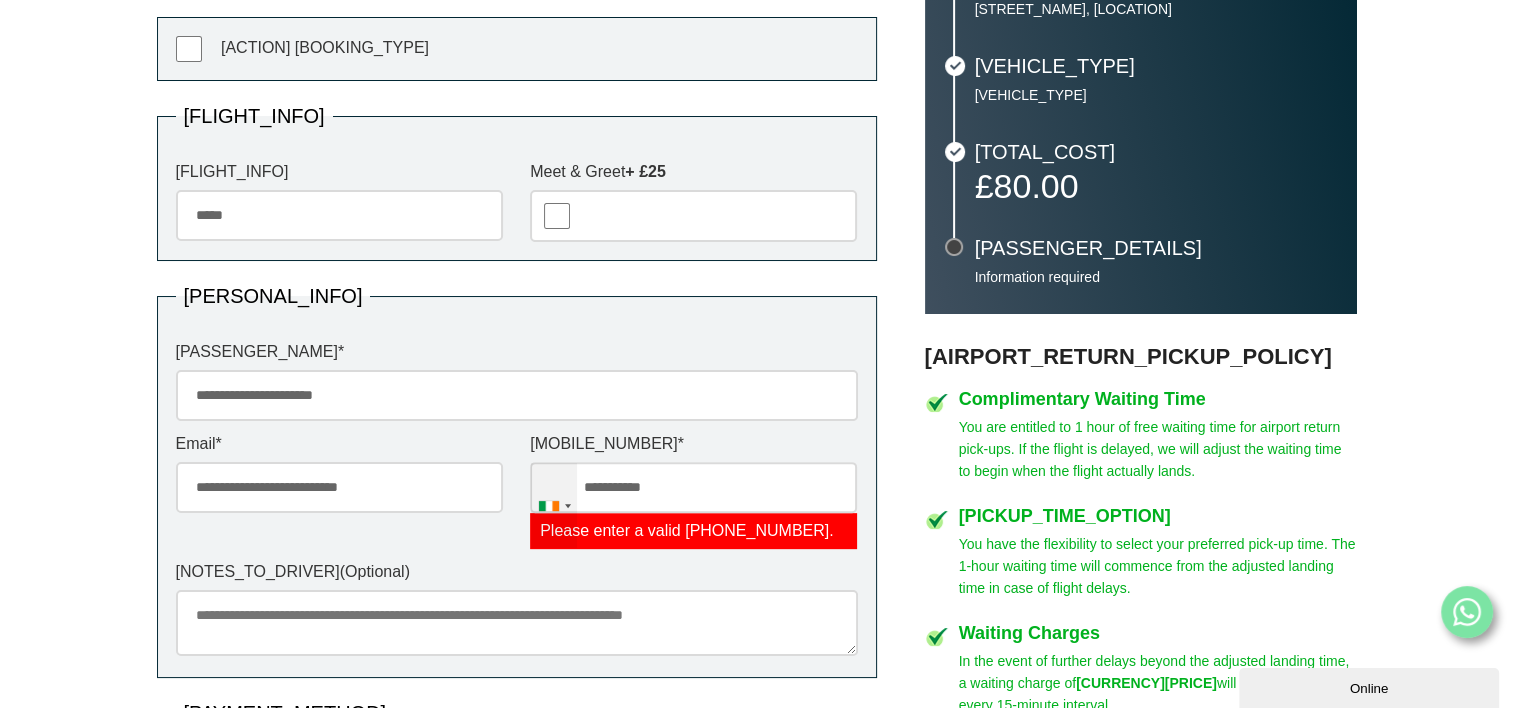 click at bounding box center (554, 505) 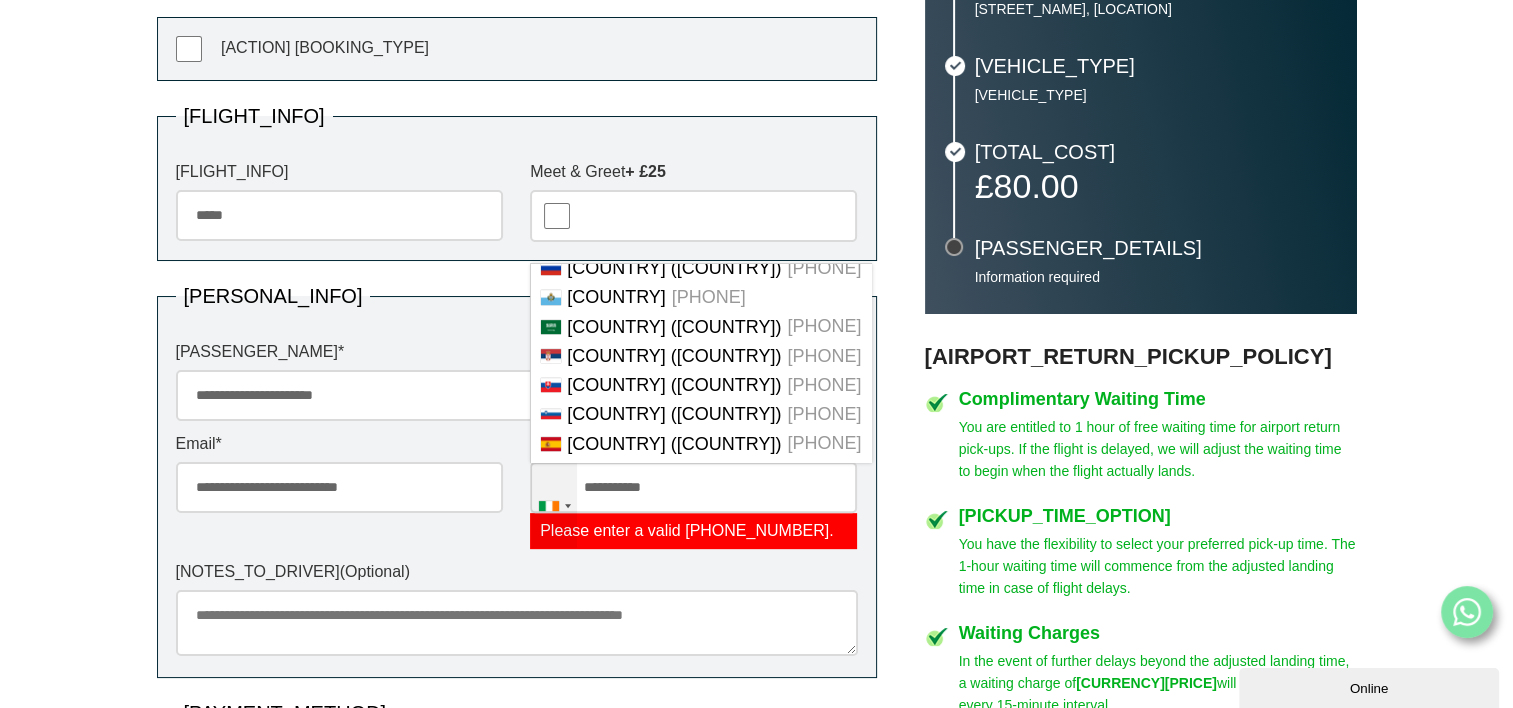 scroll, scrollTop: 1450, scrollLeft: 0, axis: vertical 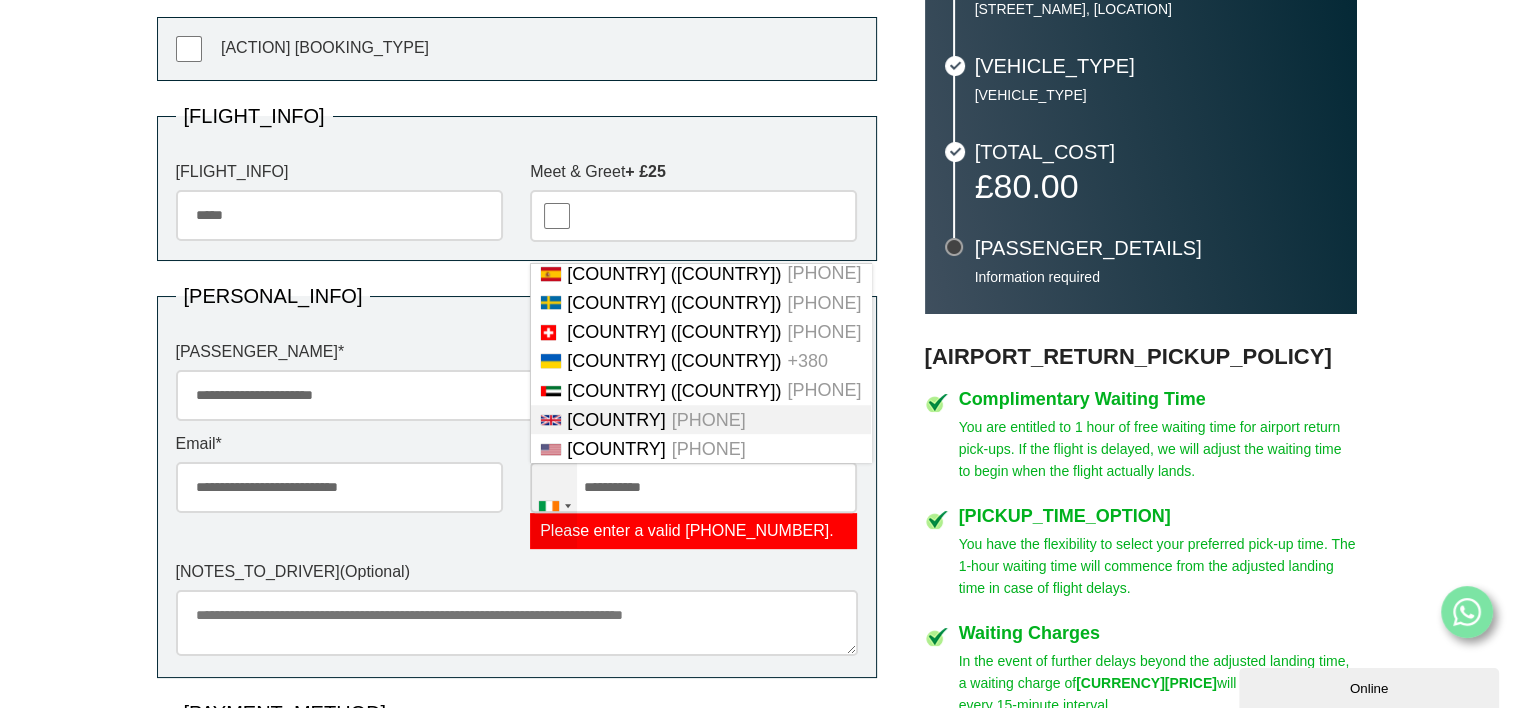 click on "[COUNTRY]" at bounding box center [616, 420] 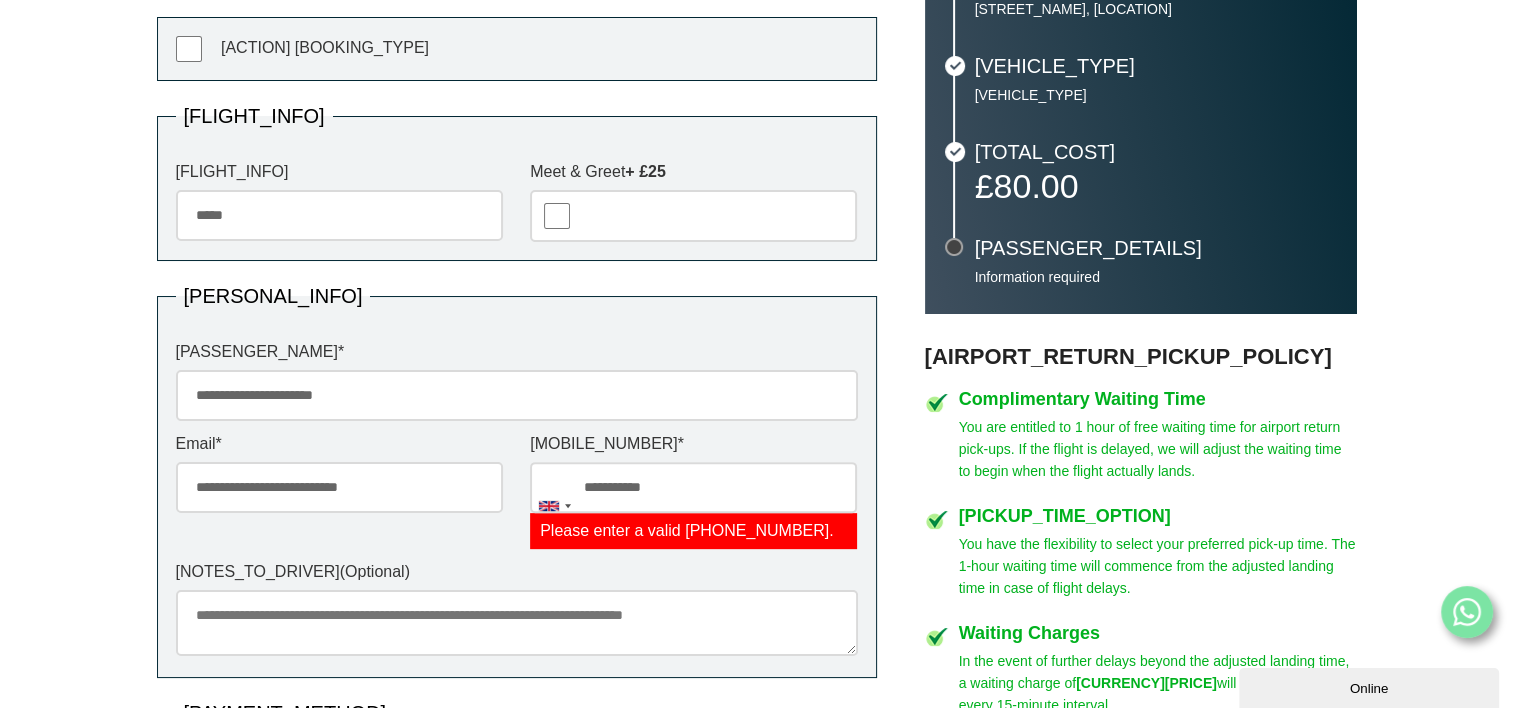 click on "**********" at bounding box center (693, 487) 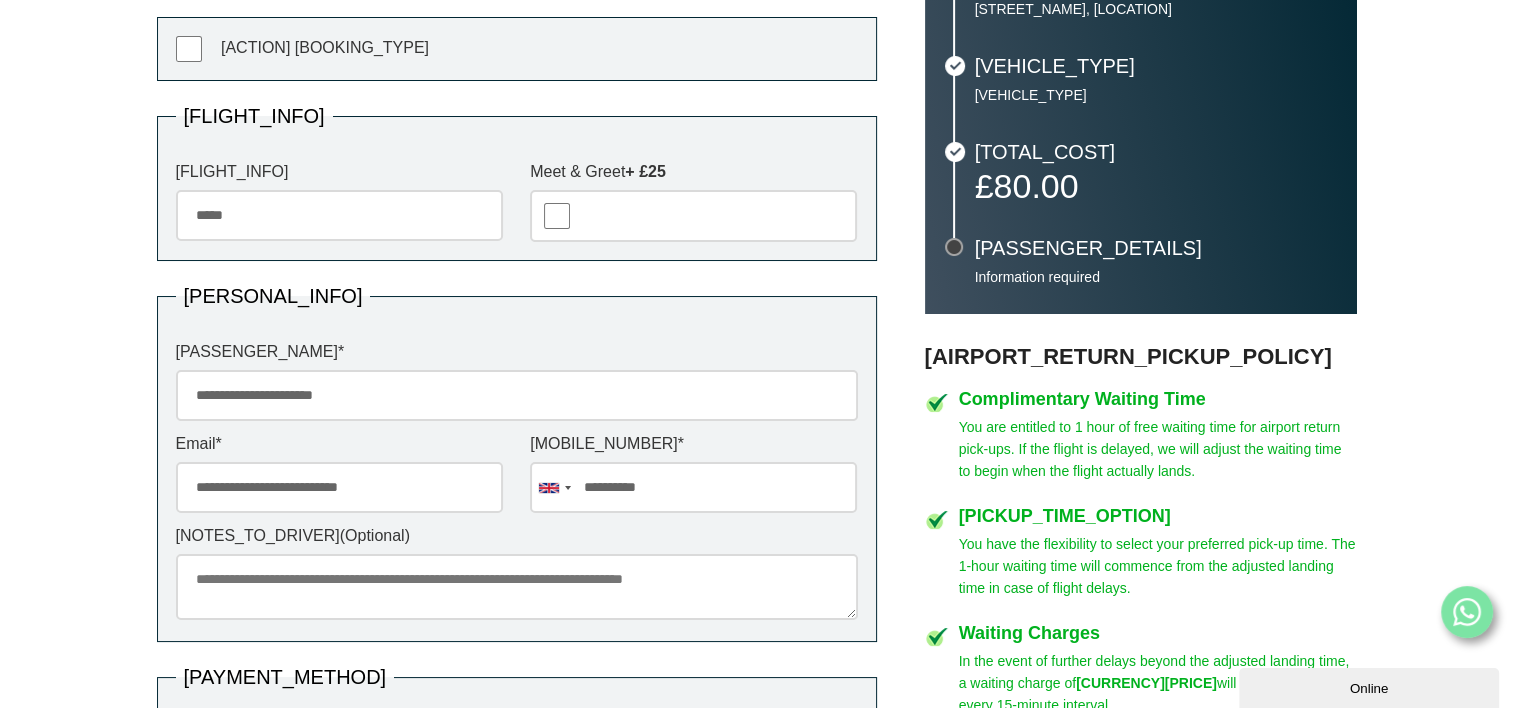 type on "**********" 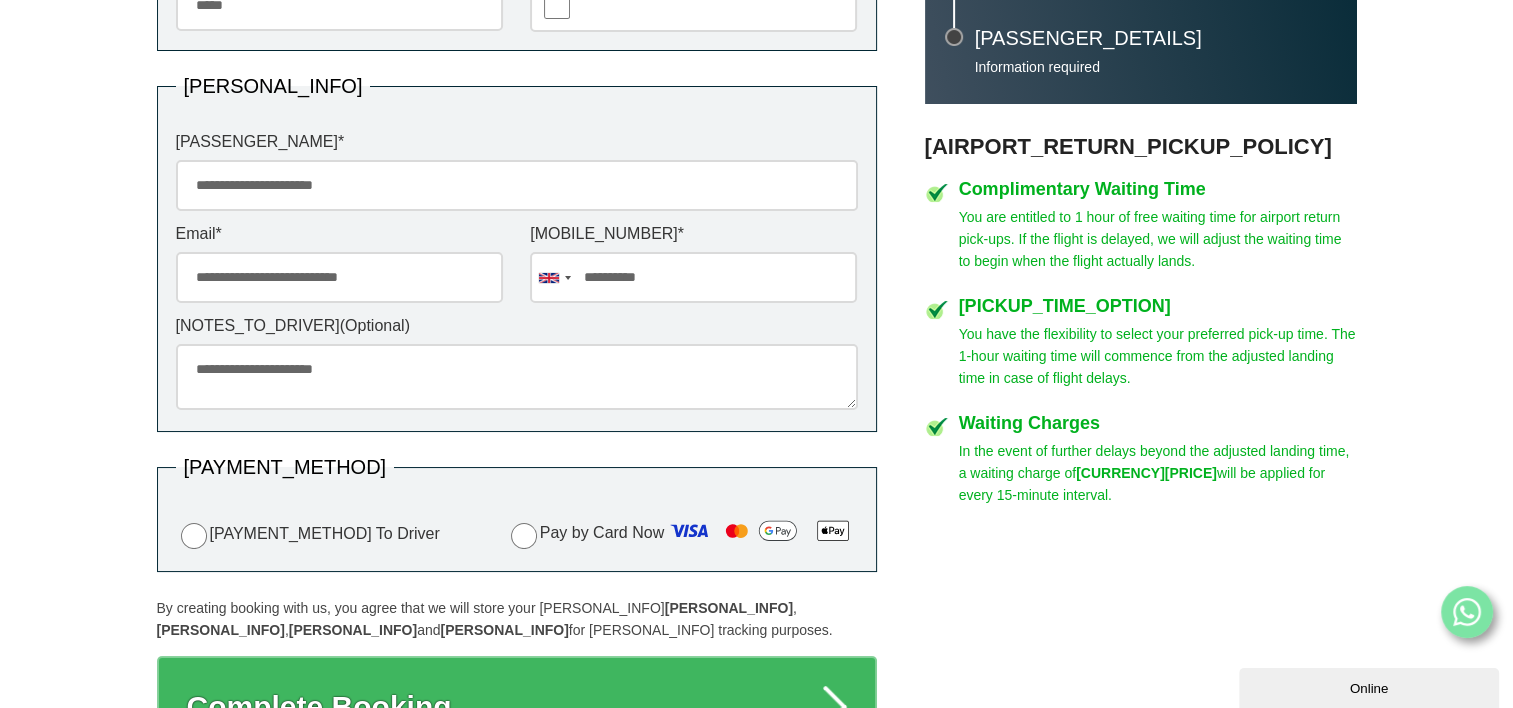 scroll, scrollTop: 848, scrollLeft: 0, axis: vertical 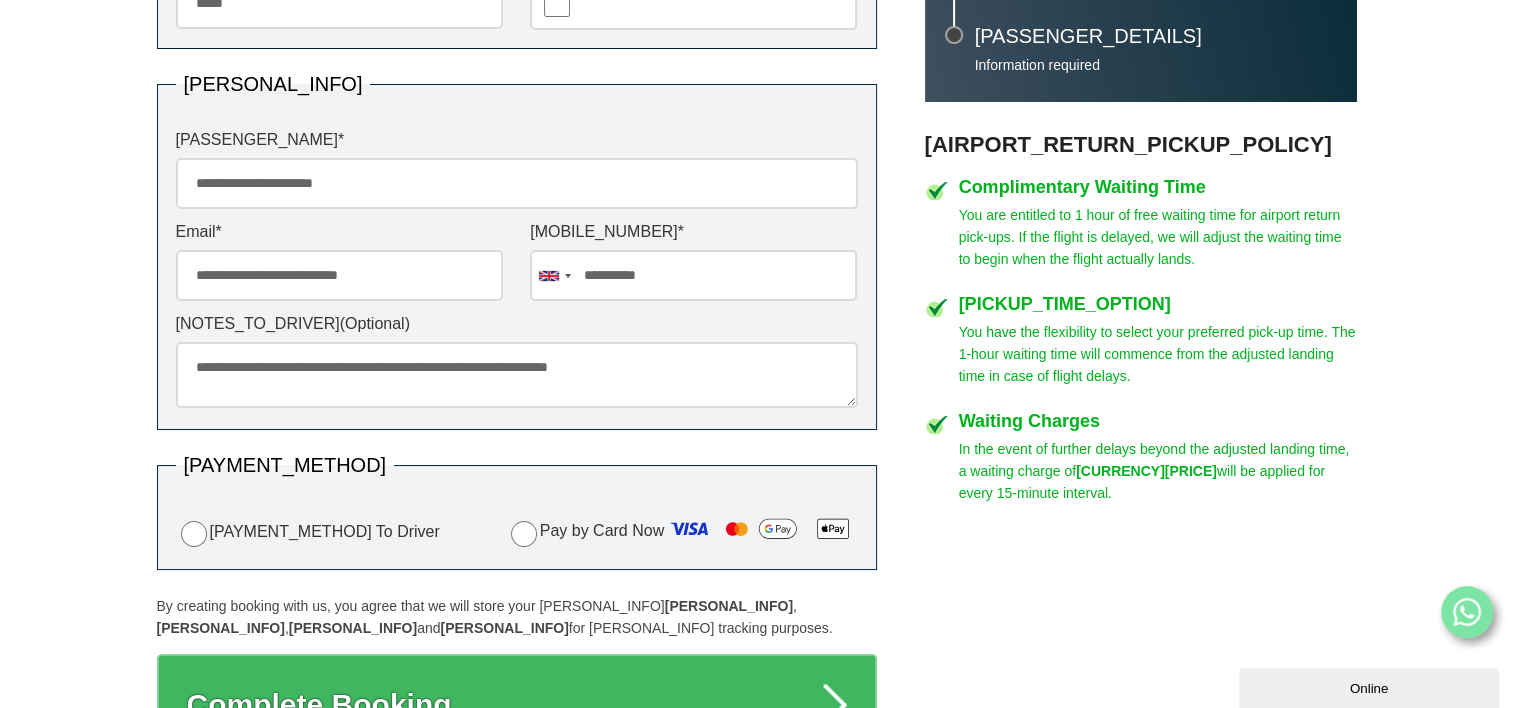 type on "**********" 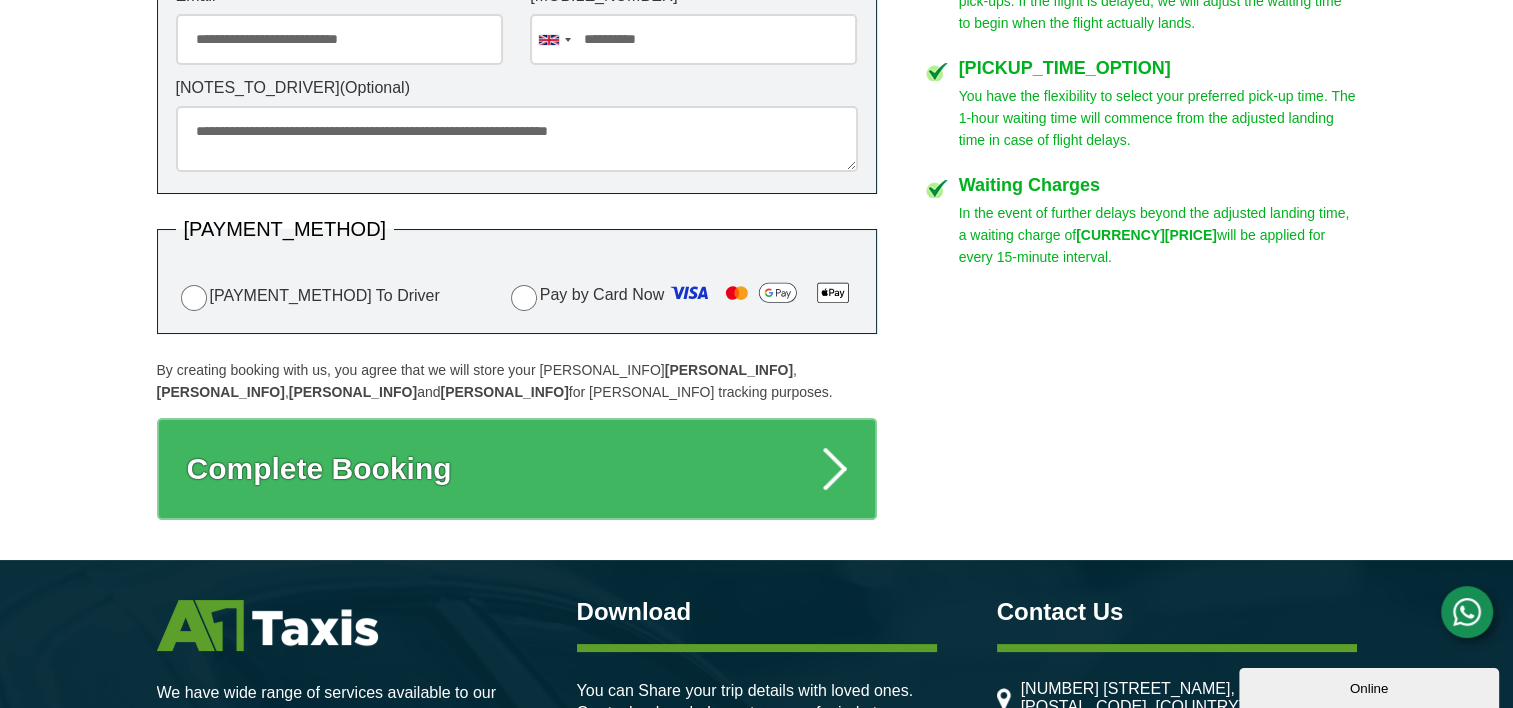 scroll, scrollTop: 1087, scrollLeft: 0, axis: vertical 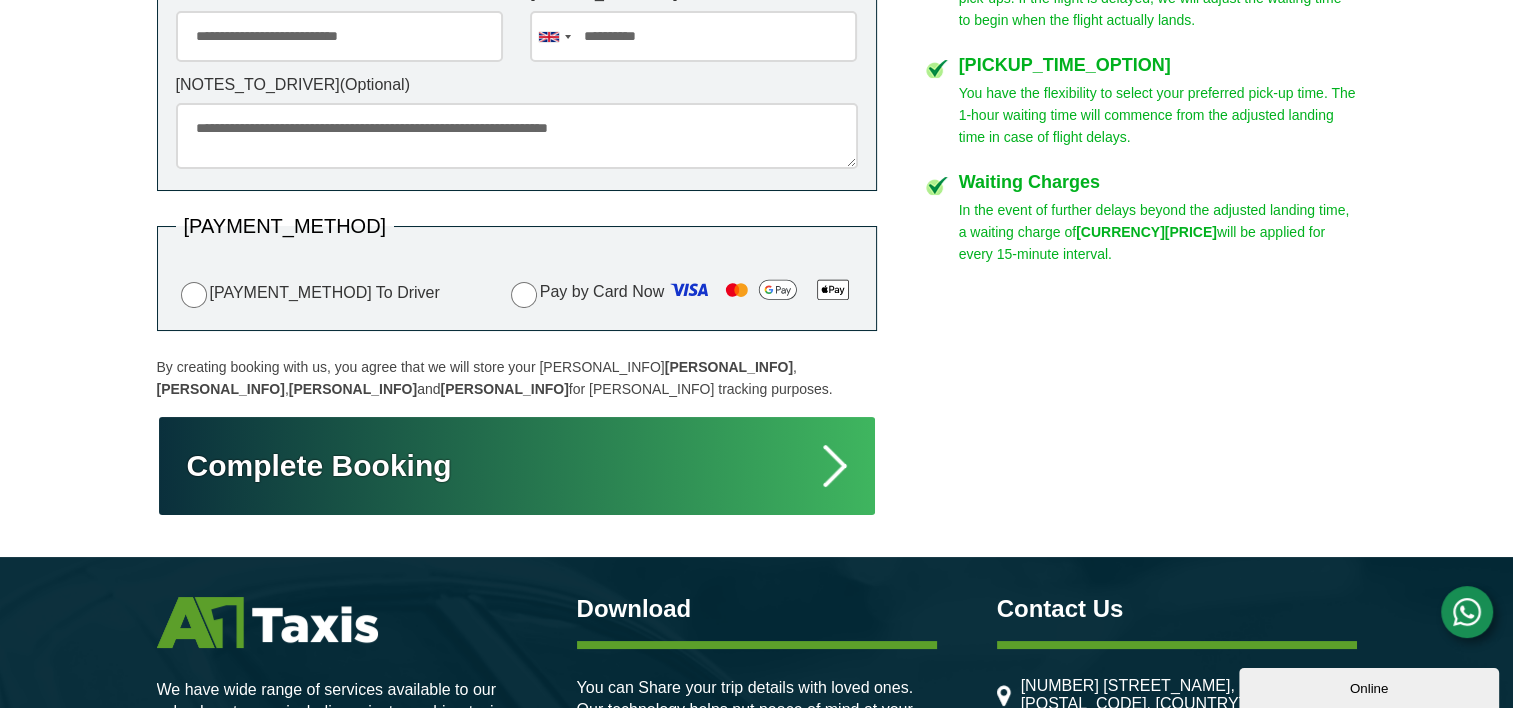 click on "Complete Booking" at bounding box center [517, 466] 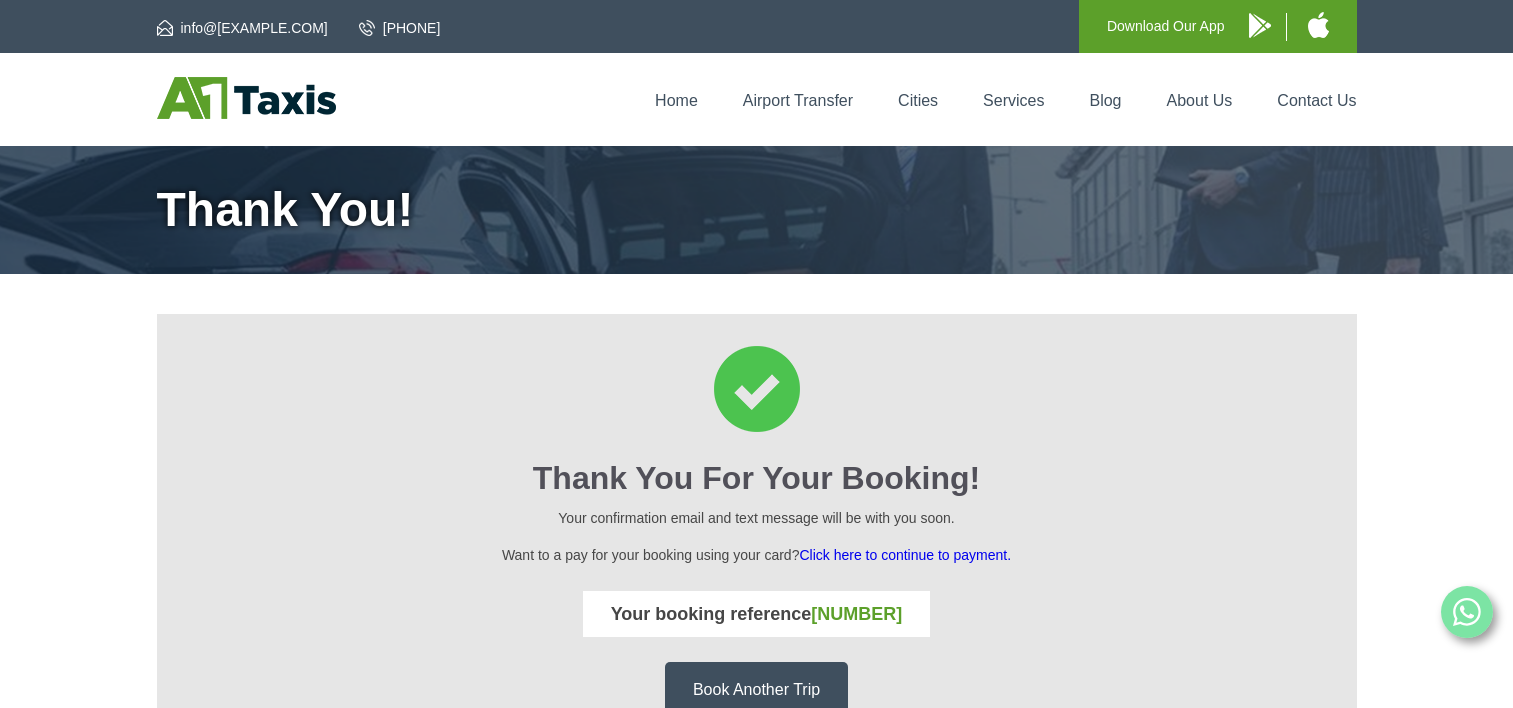 scroll, scrollTop: 0, scrollLeft: 0, axis: both 